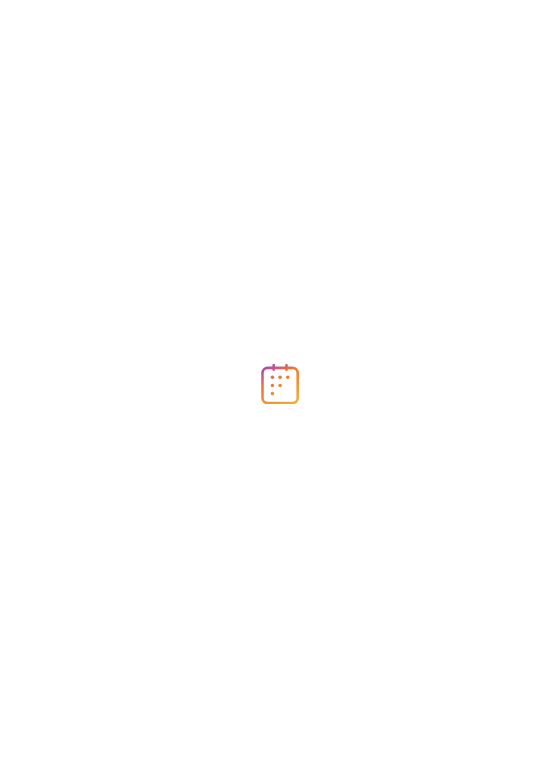 scroll, scrollTop: 0, scrollLeft: 0, axis: both 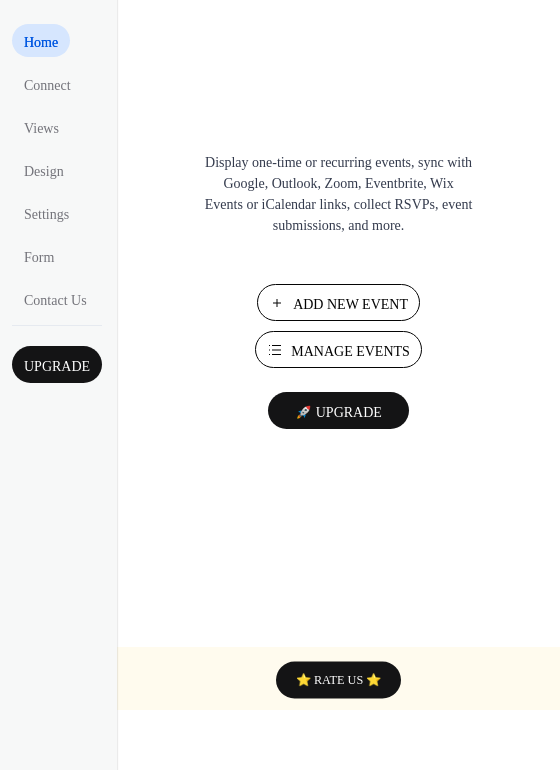 click on "Add New Event" at bounding box center [350, 304] 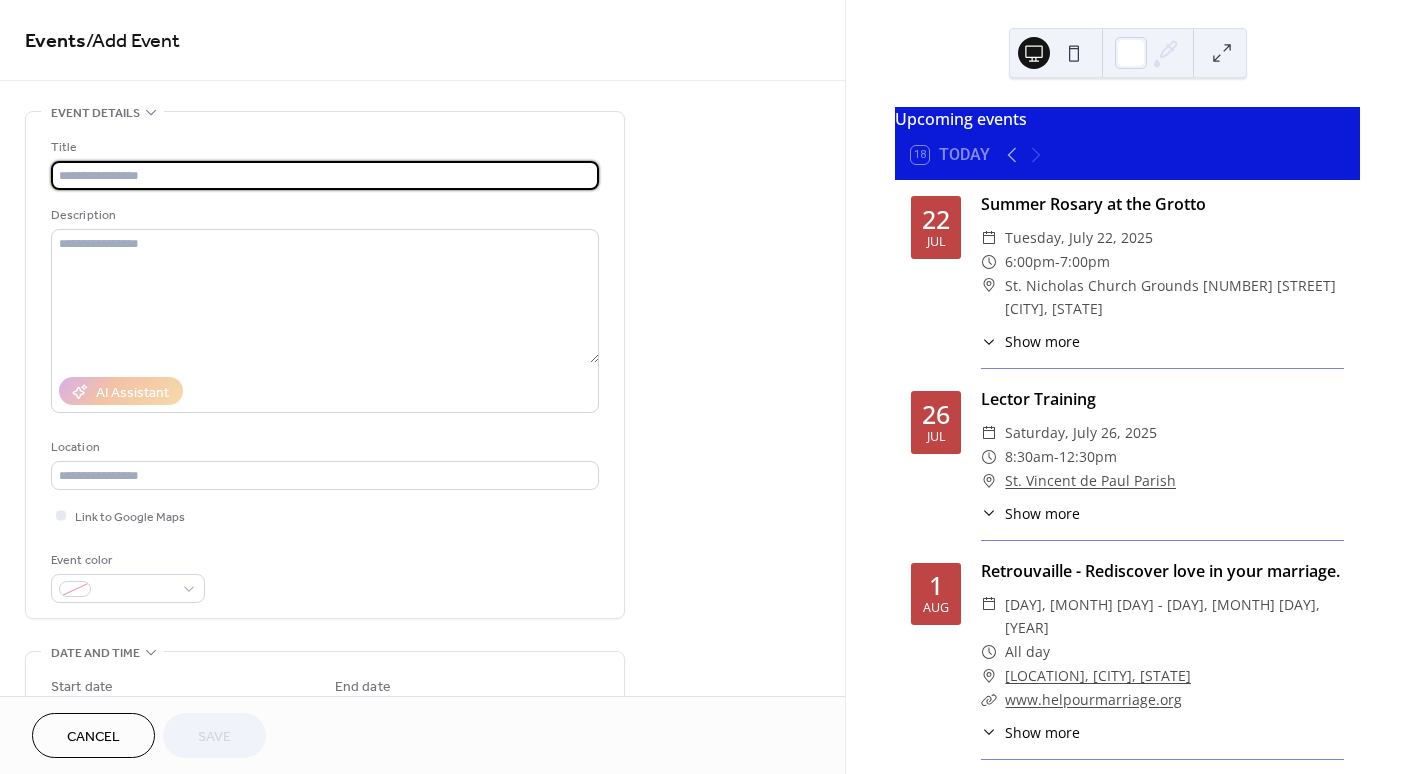 scroll, scrollTop: 0, scrollLeft: 0, axis: both 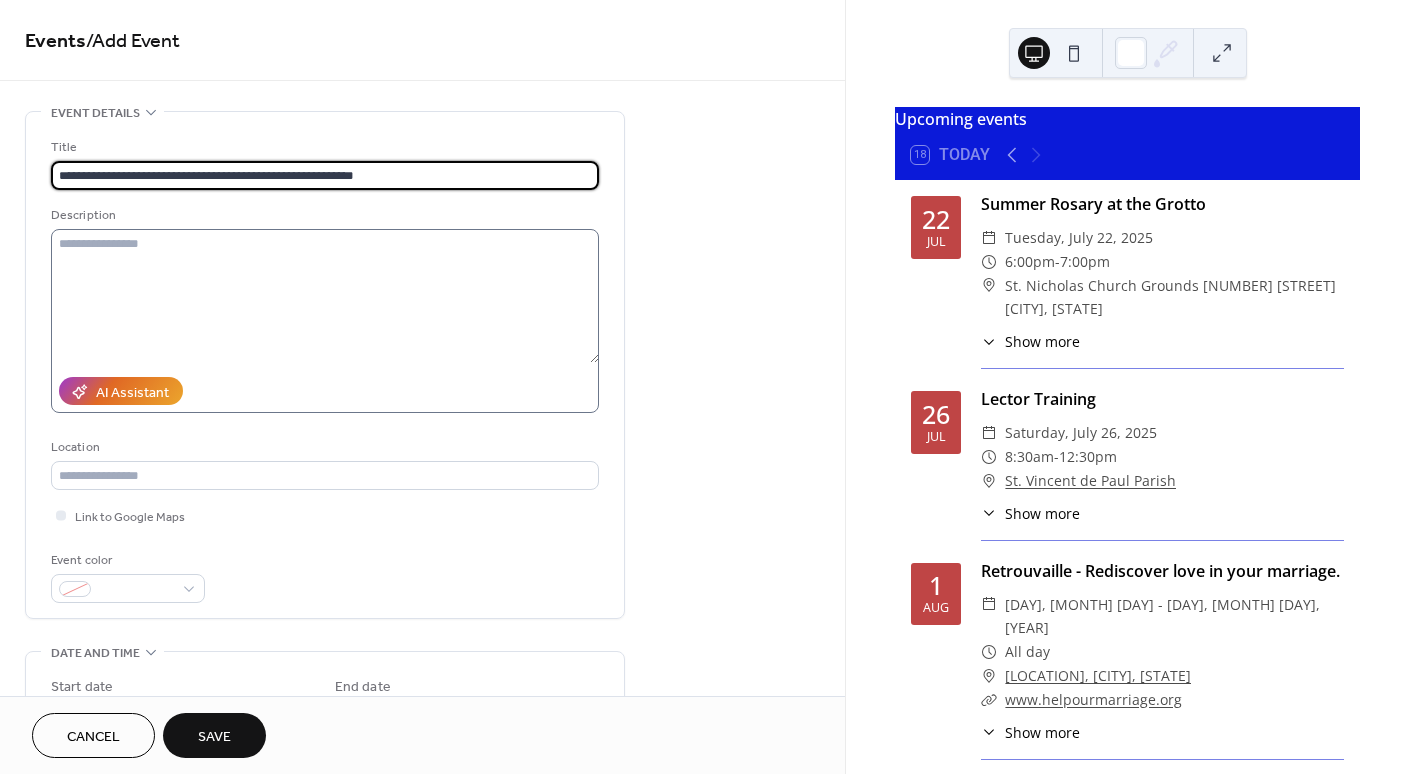 type on "**********" 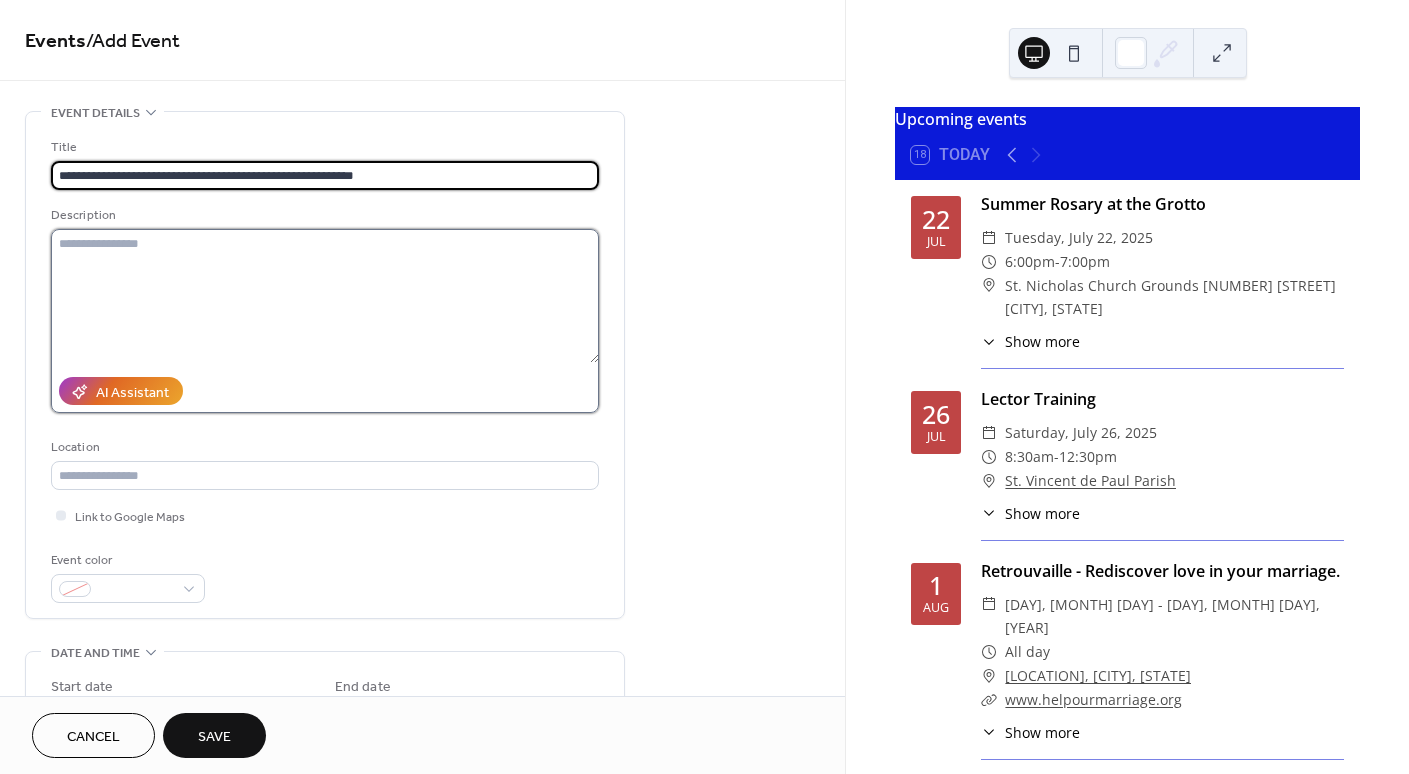 click at bounding box center [325, 296] 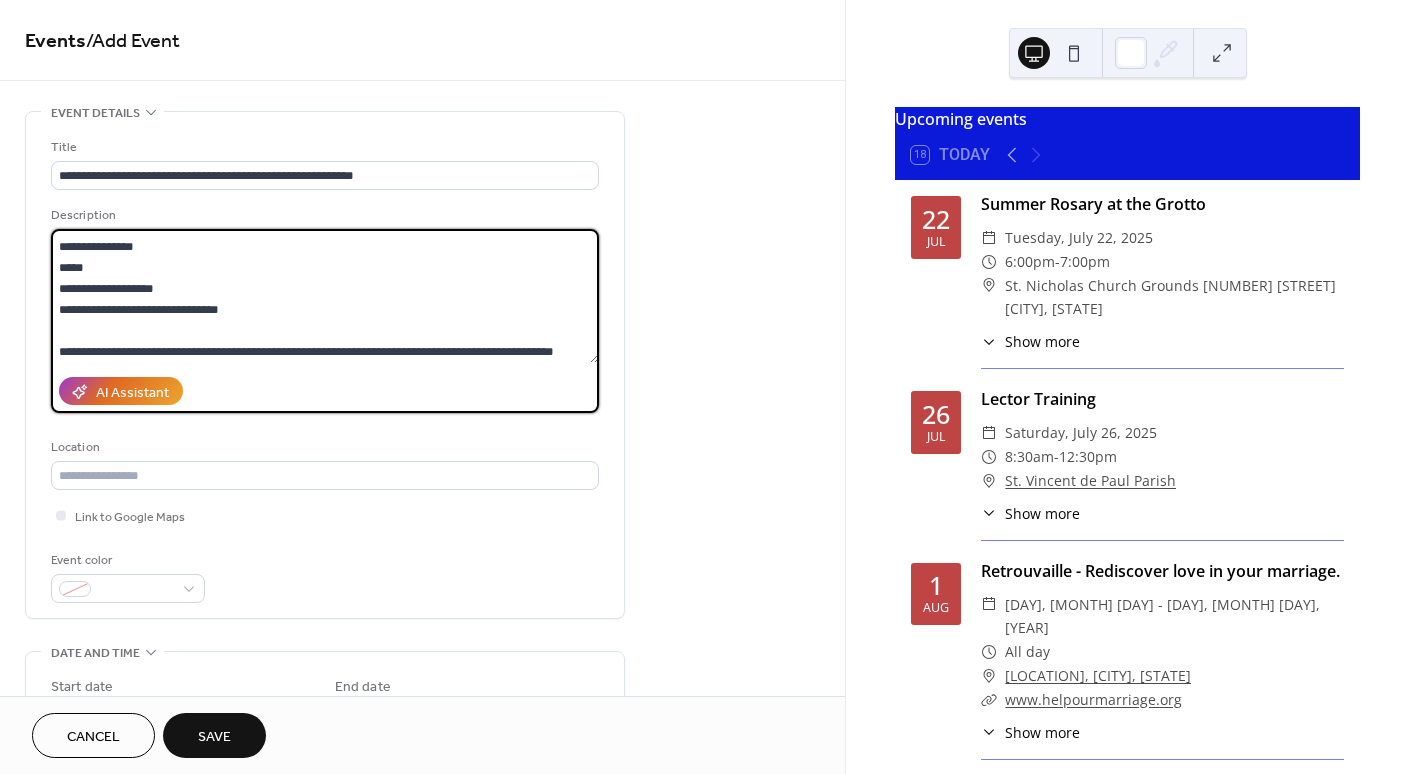 scroll, scrollTop: 60, scrollLeft: 0, axis: vertical 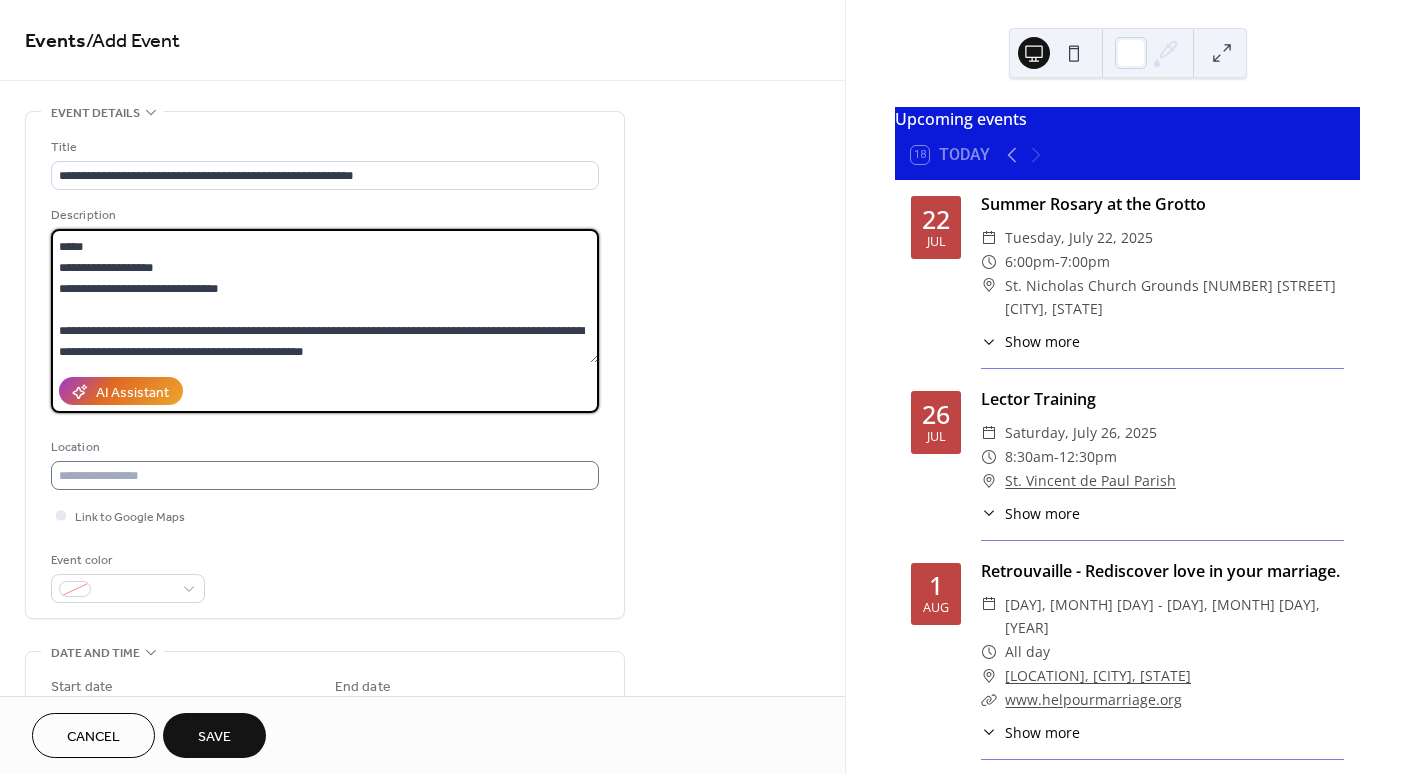 type on "**********" 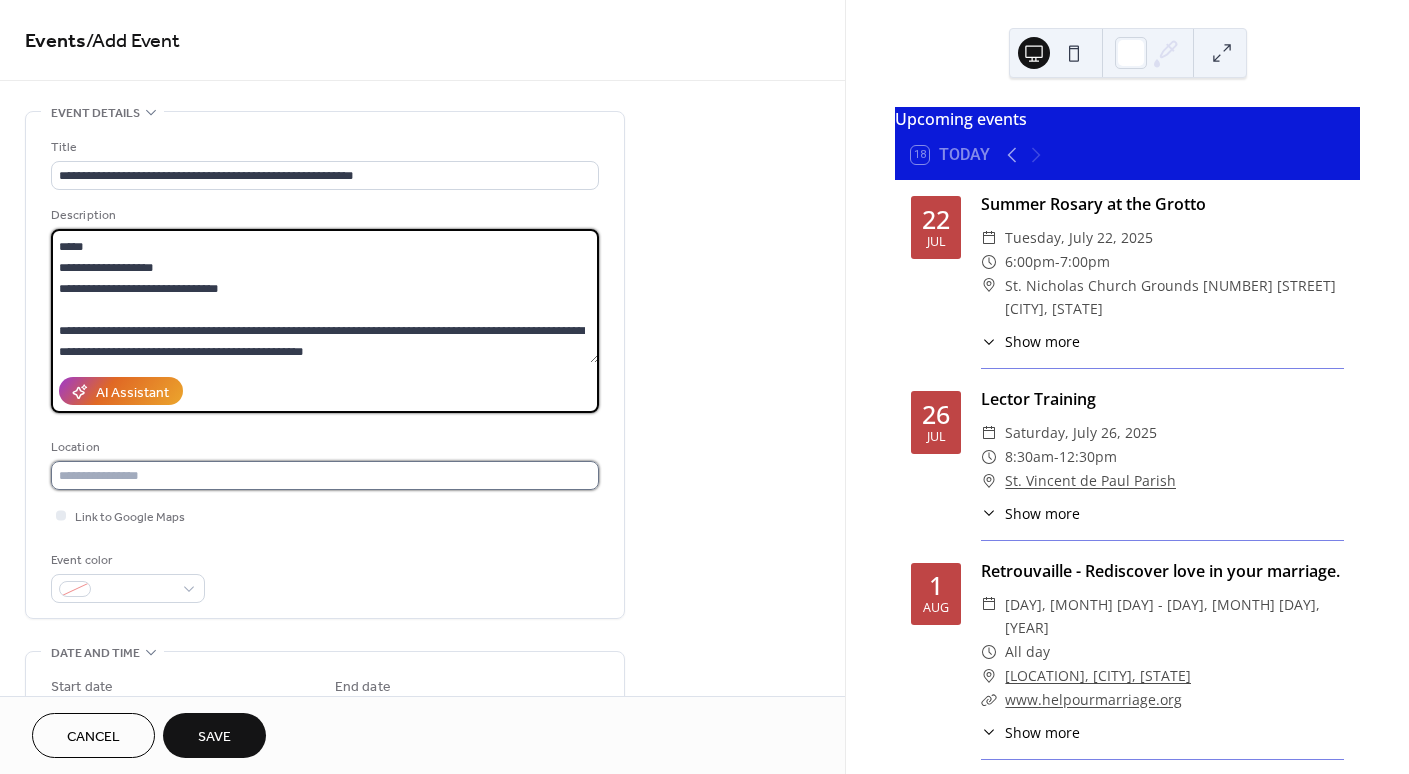 click at bounding box center [325, 475] 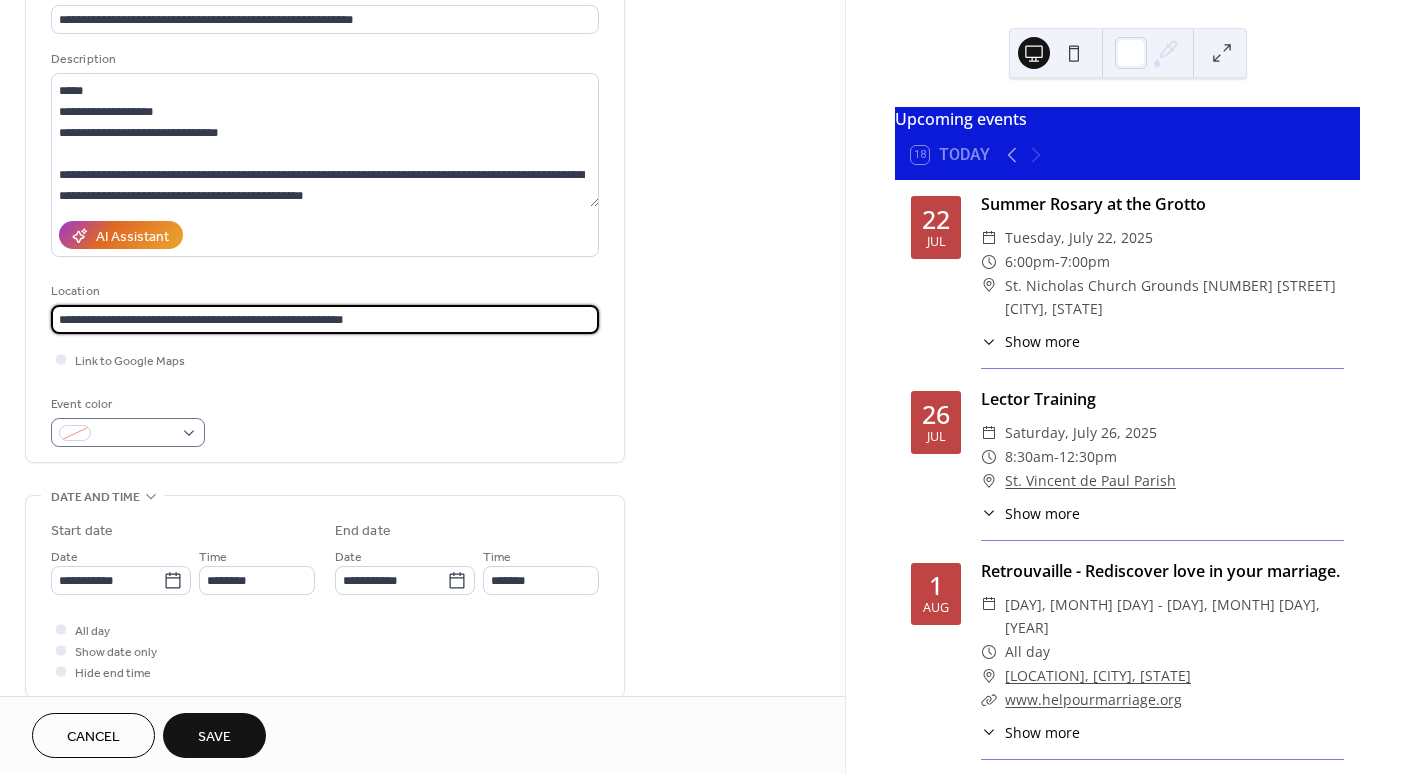 scroll, scrollTop: 160, scrollLeft: 0, axis: vertical 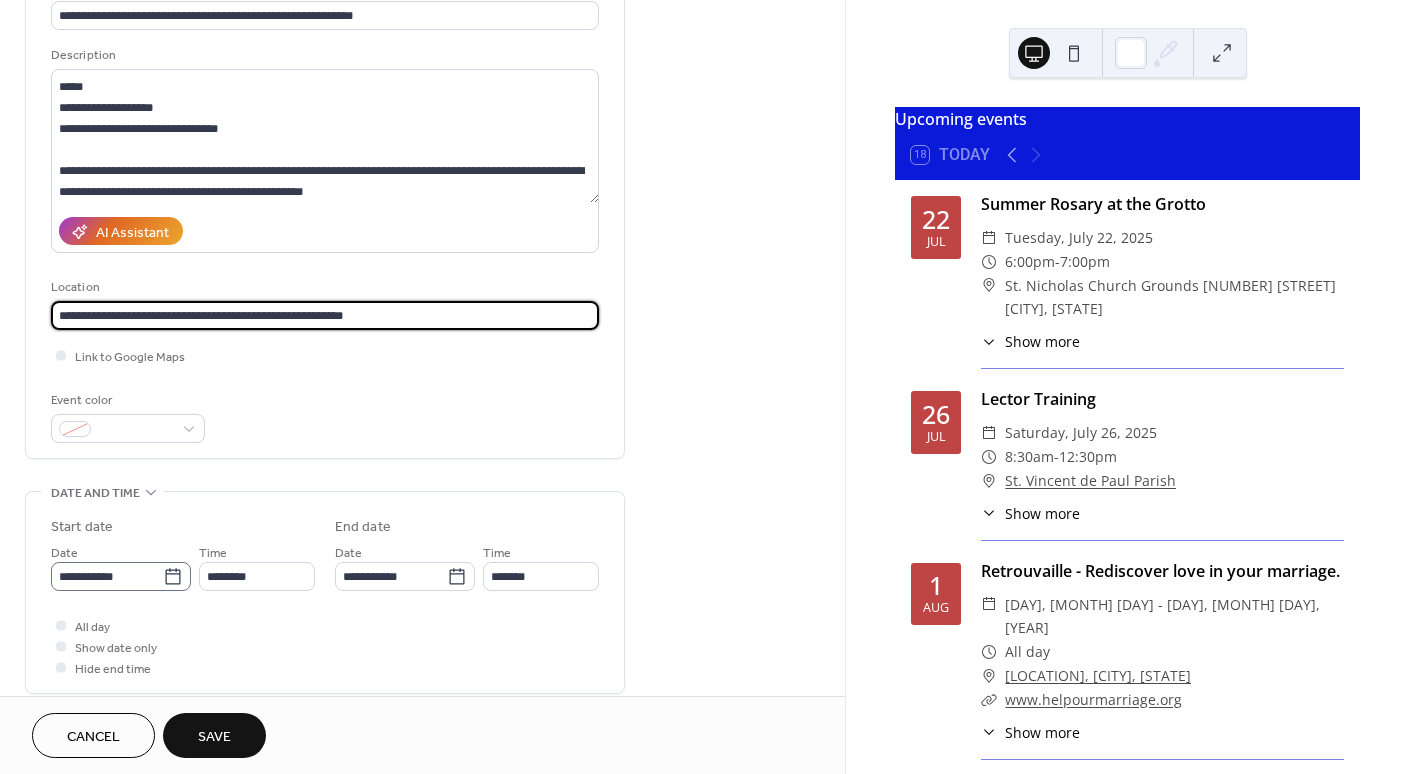 type on "**********" 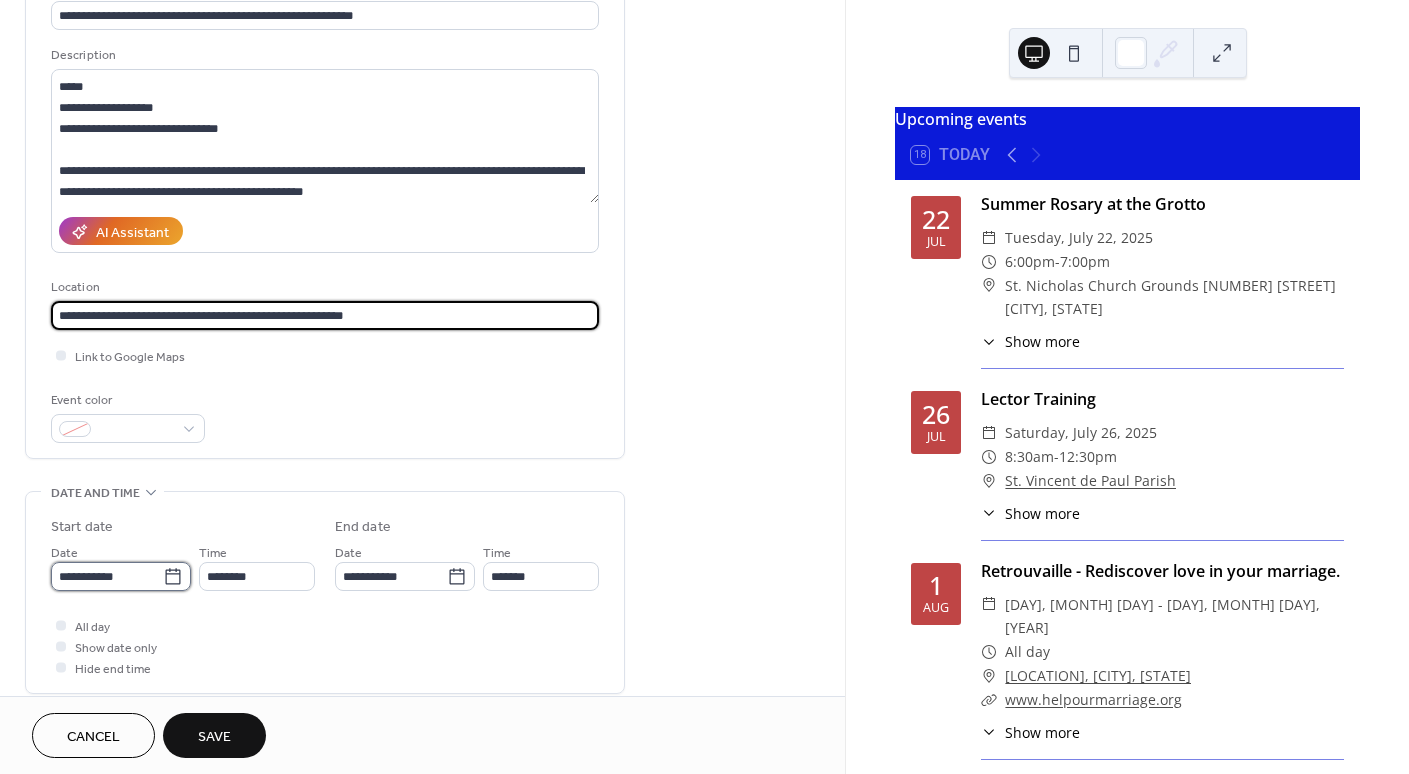 click on "**********" at bounding box center (107, 576) 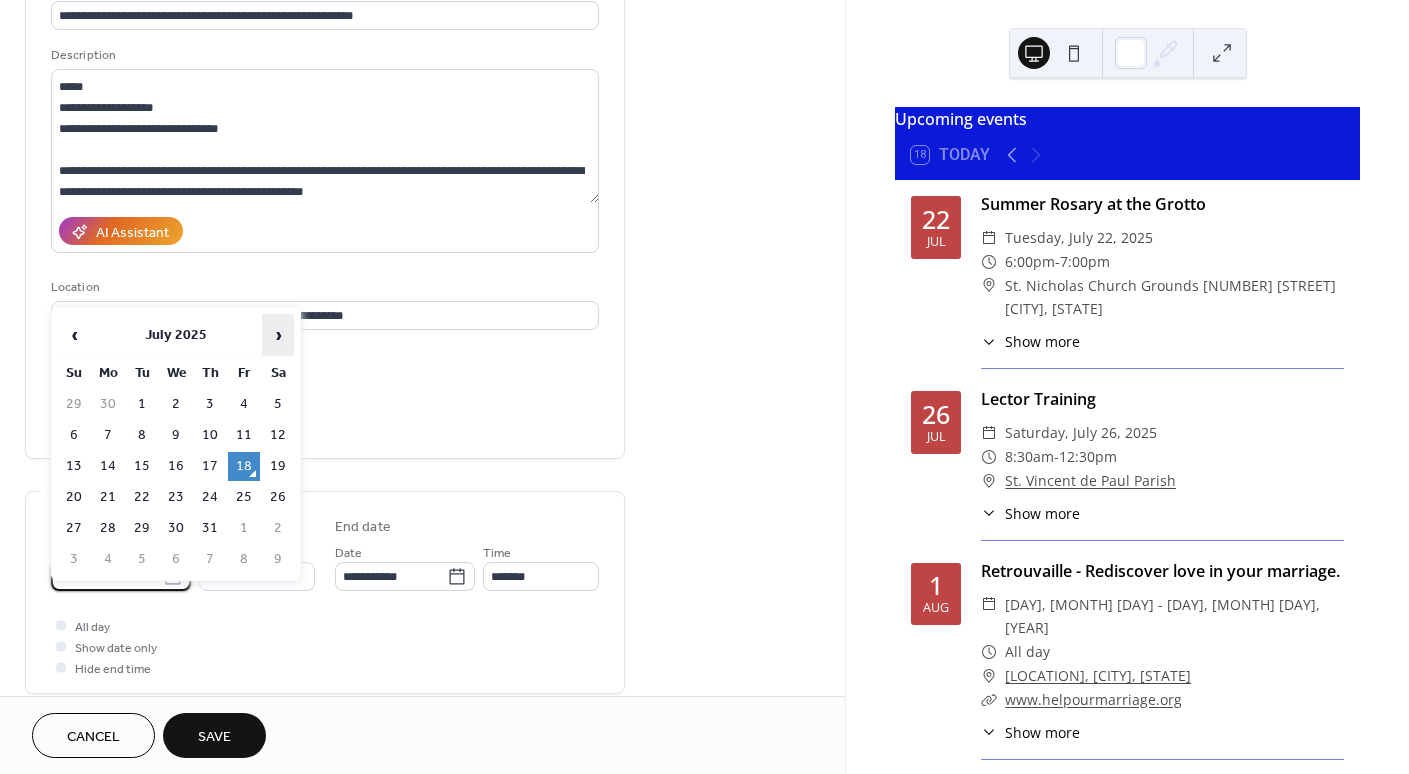 click on "›" at bounding box center [278, 335] 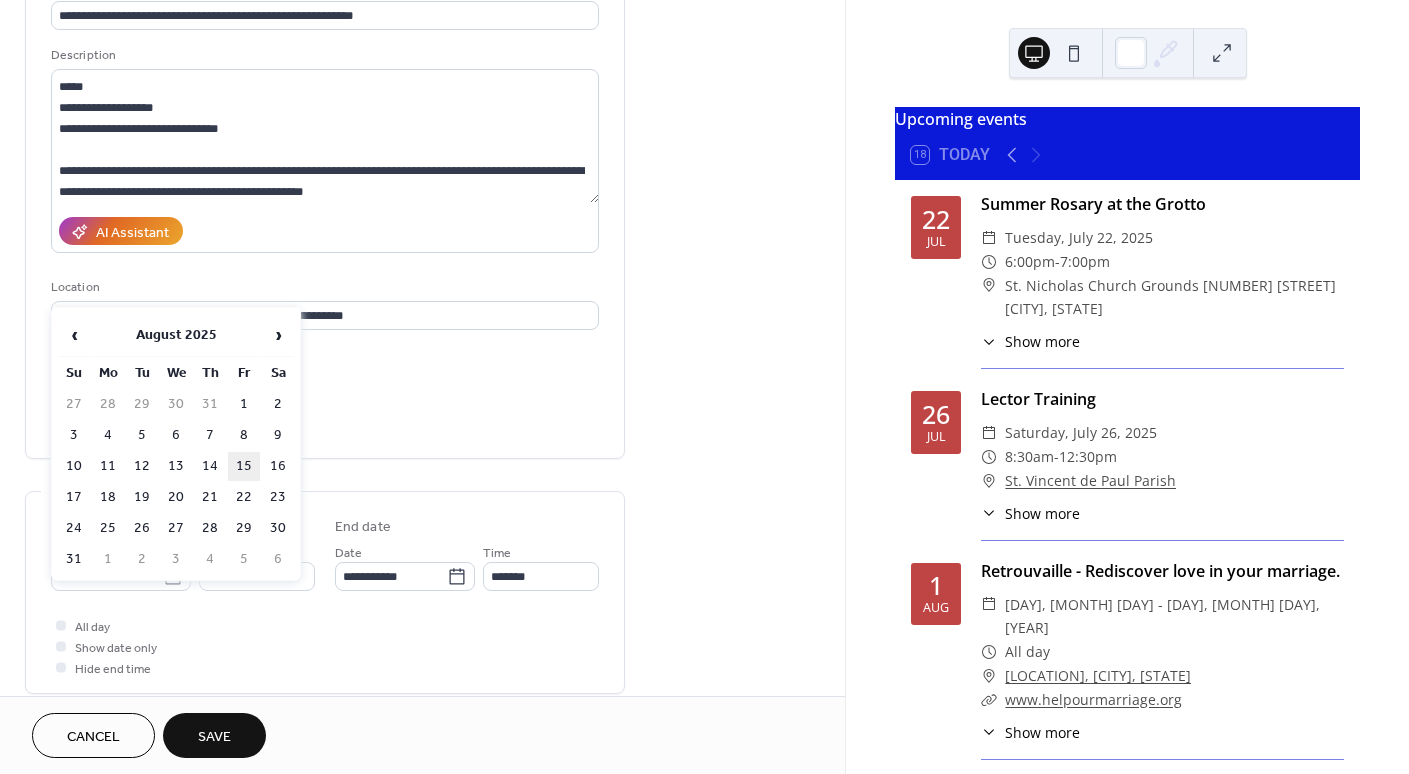 click on "15" at bounding box center [244, 466] 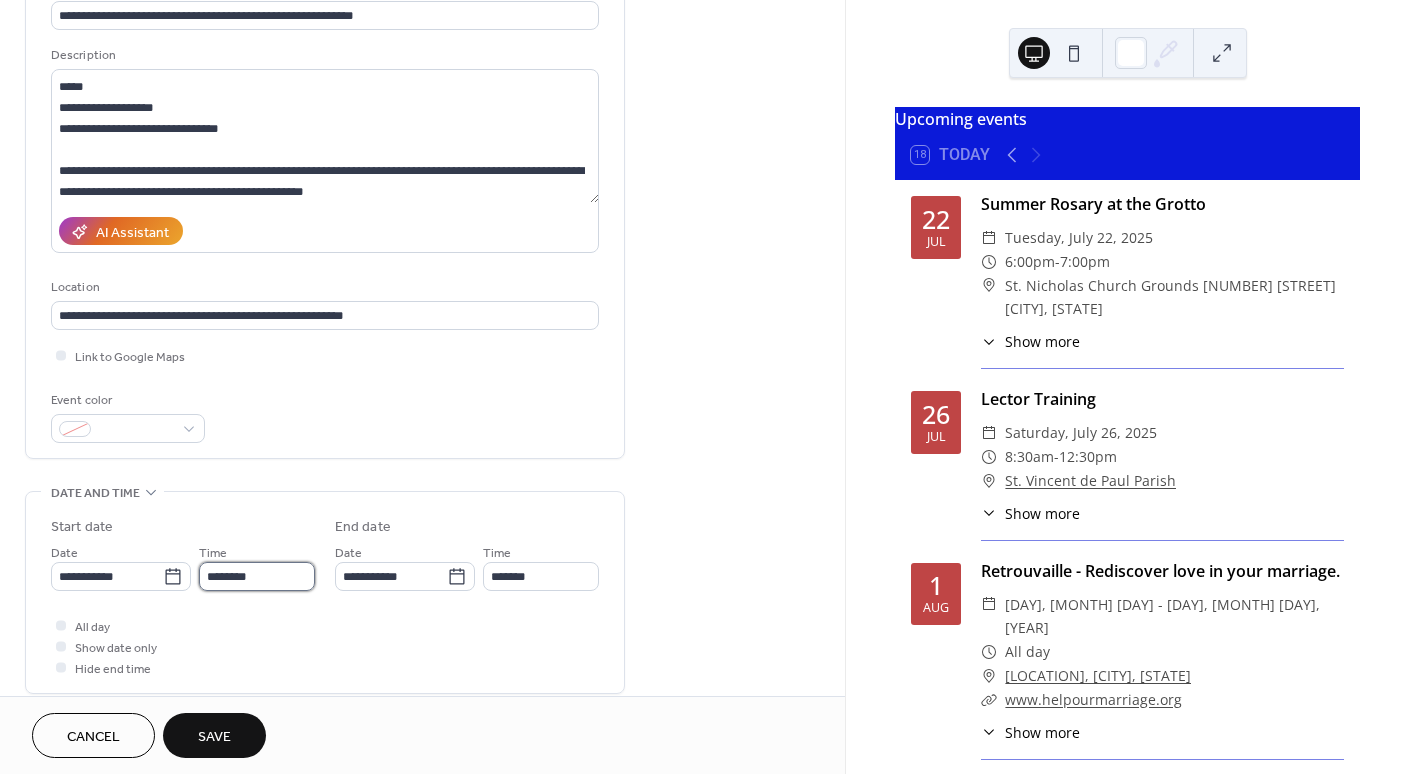 click on "********" at bounding box center [257, 576] 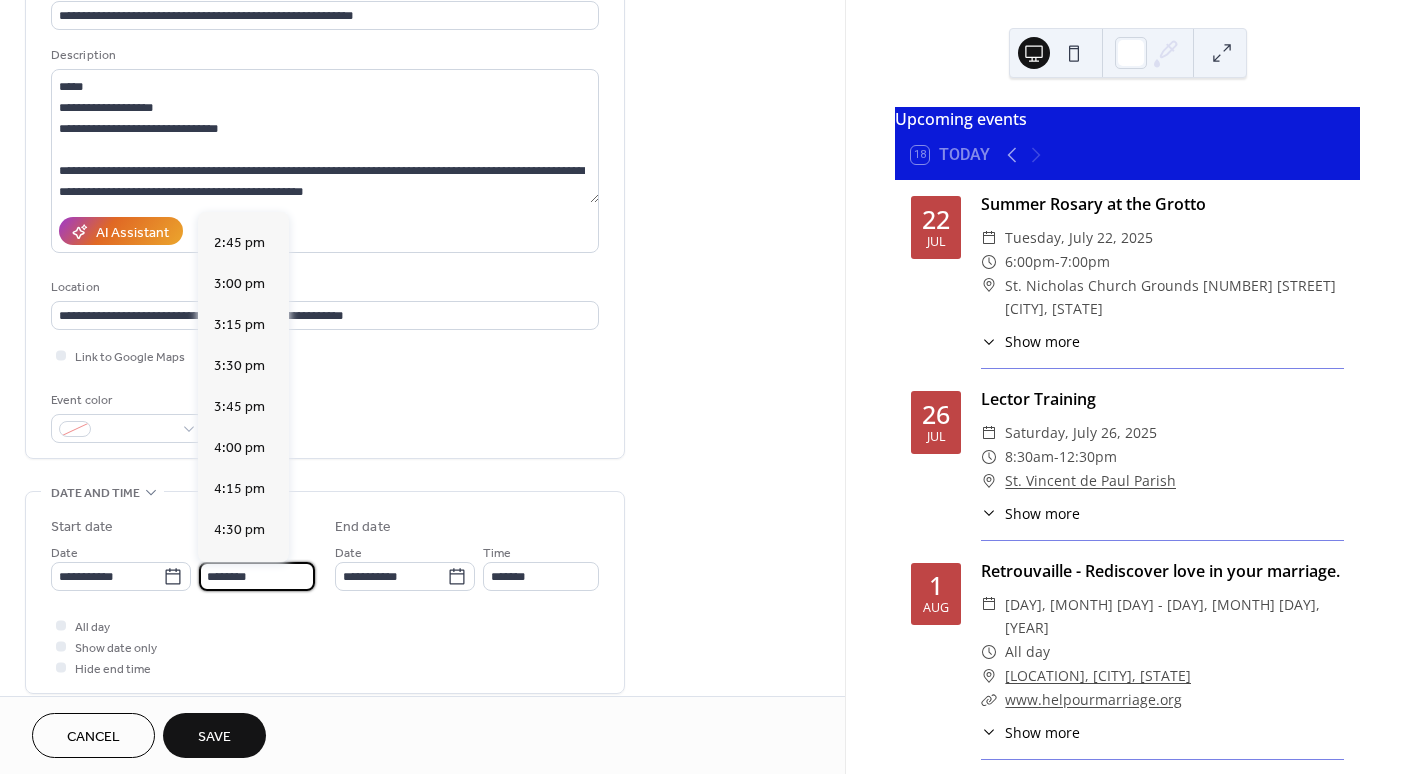 scroll, scrollTop: 2907, scrollLeft: 0, axis: vertical 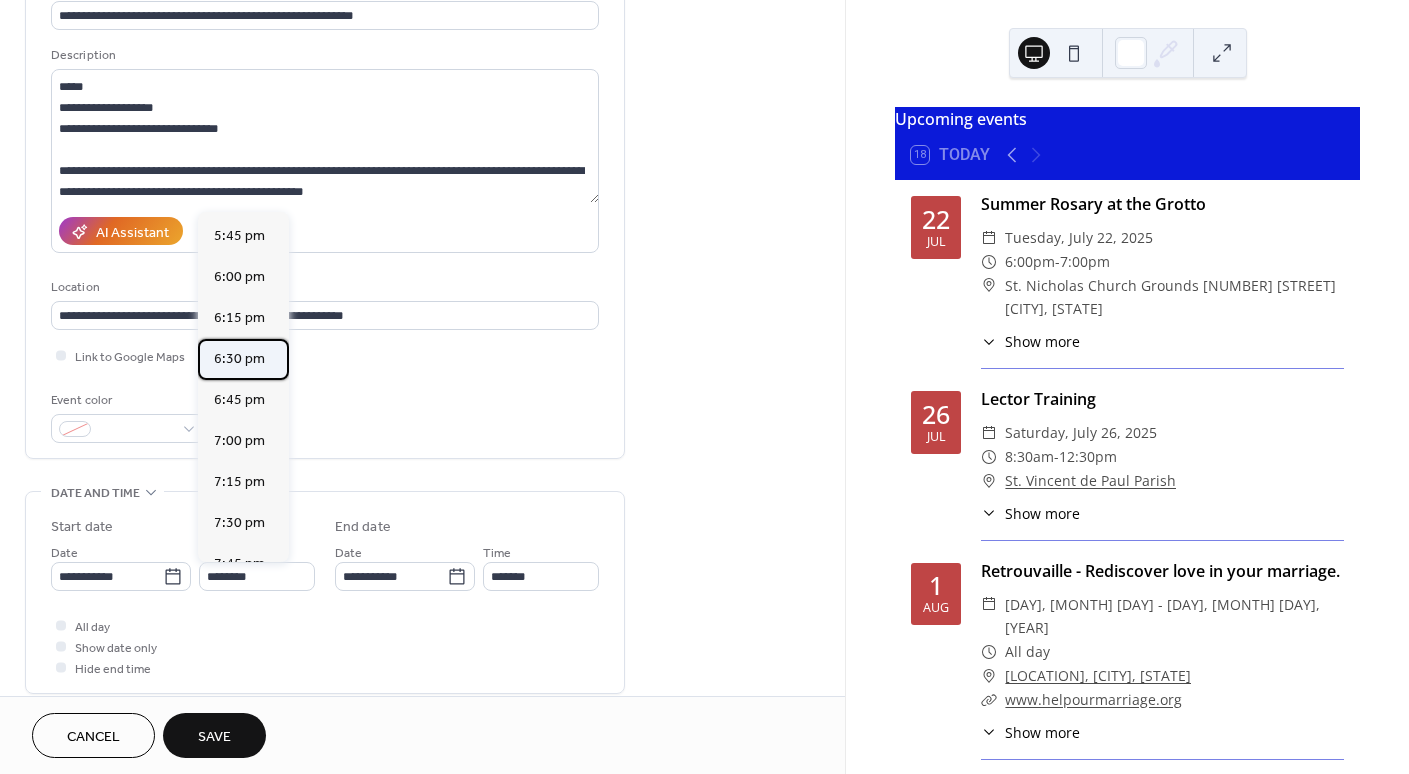 click on "6:30 pm" at bounding box center (239, 359) 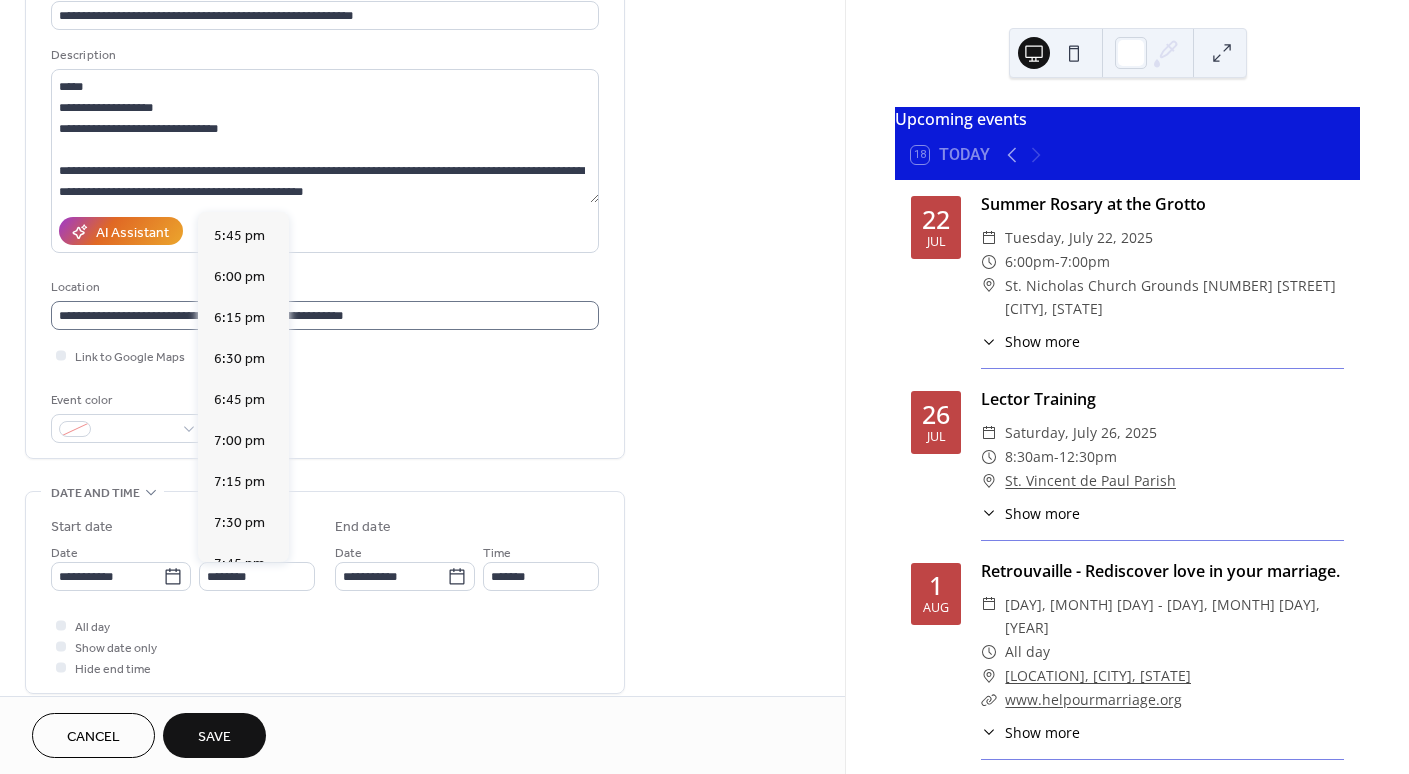 type on "*******" 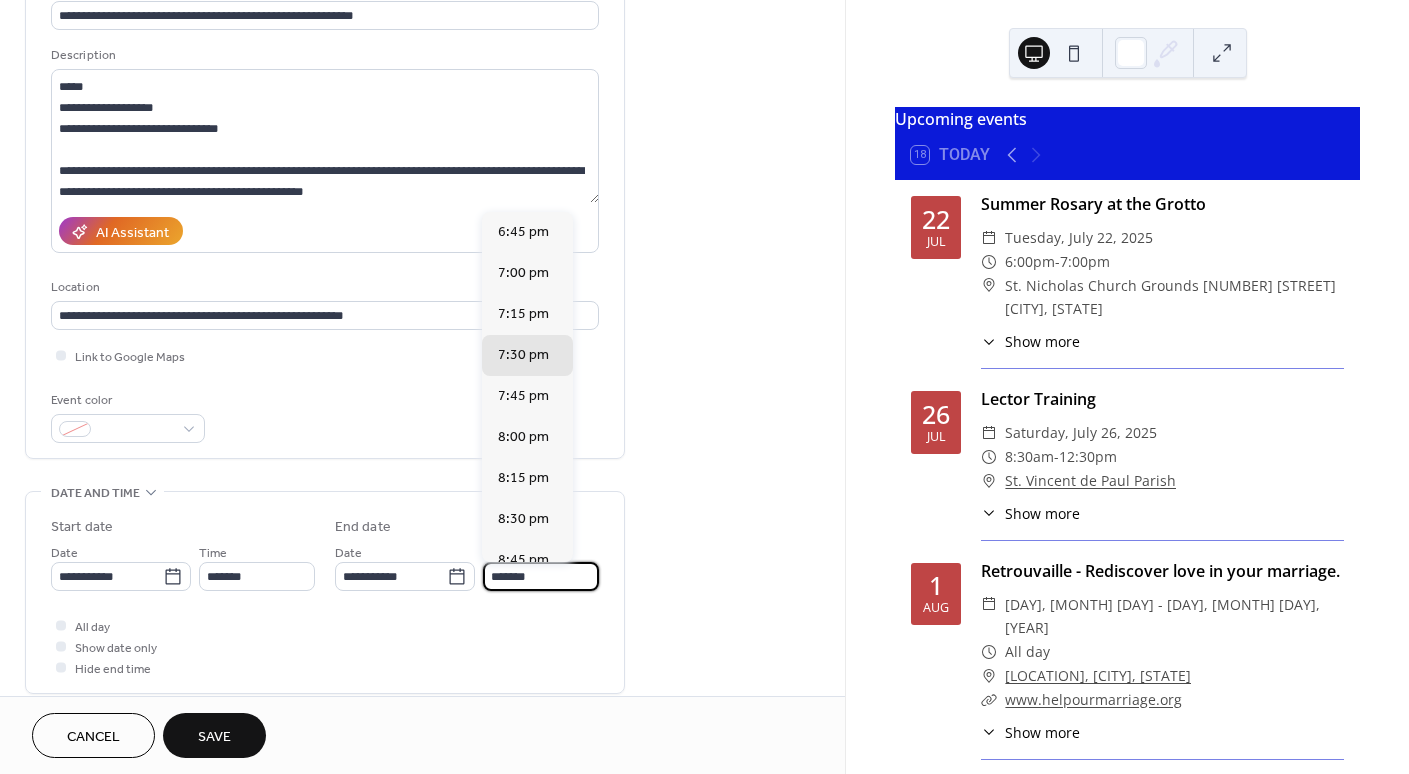 click on "*******" at bounding box center [541, 576] 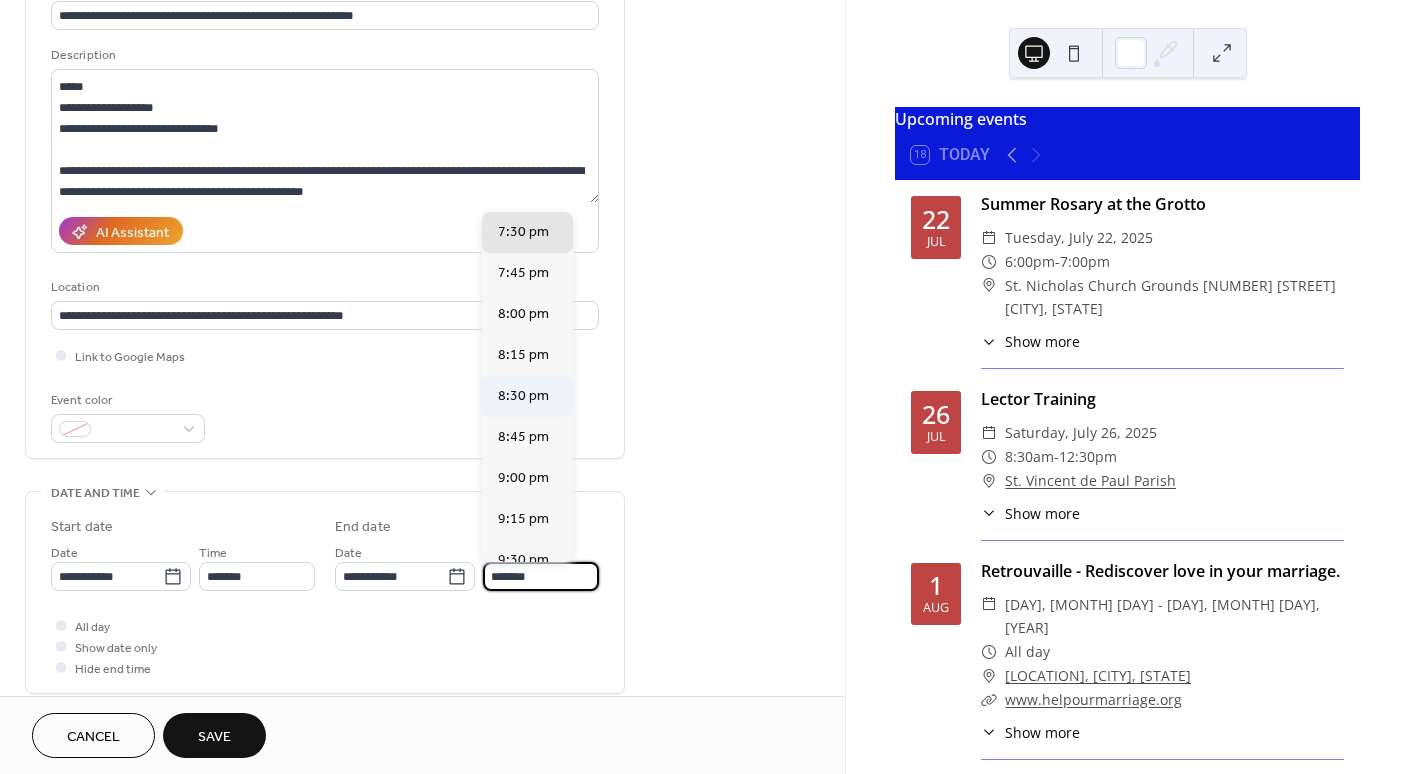 scroll, scrollTop: 219, scrollLeft: 0, axis: vertical 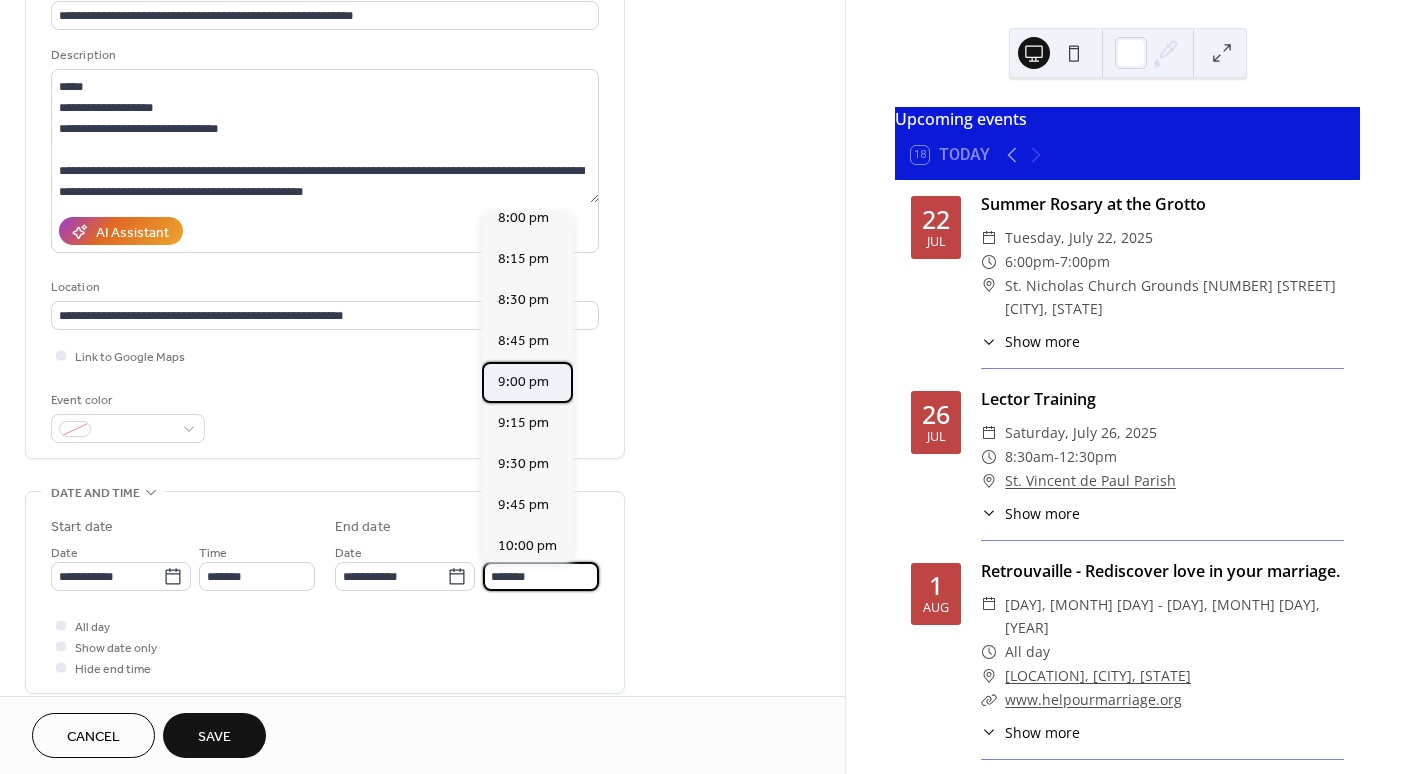 click on "9:00 pm" at bounding box center [523, 382] 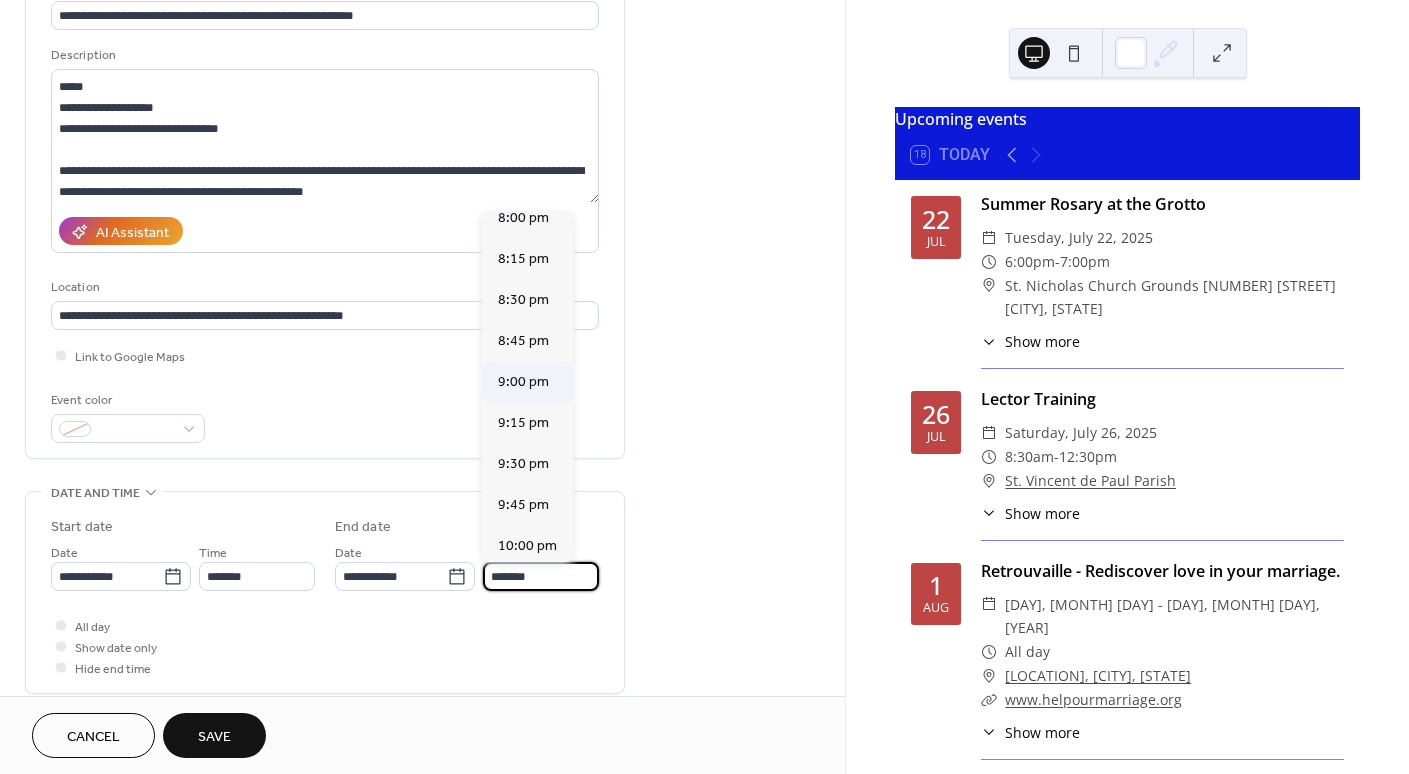 type on "*******" 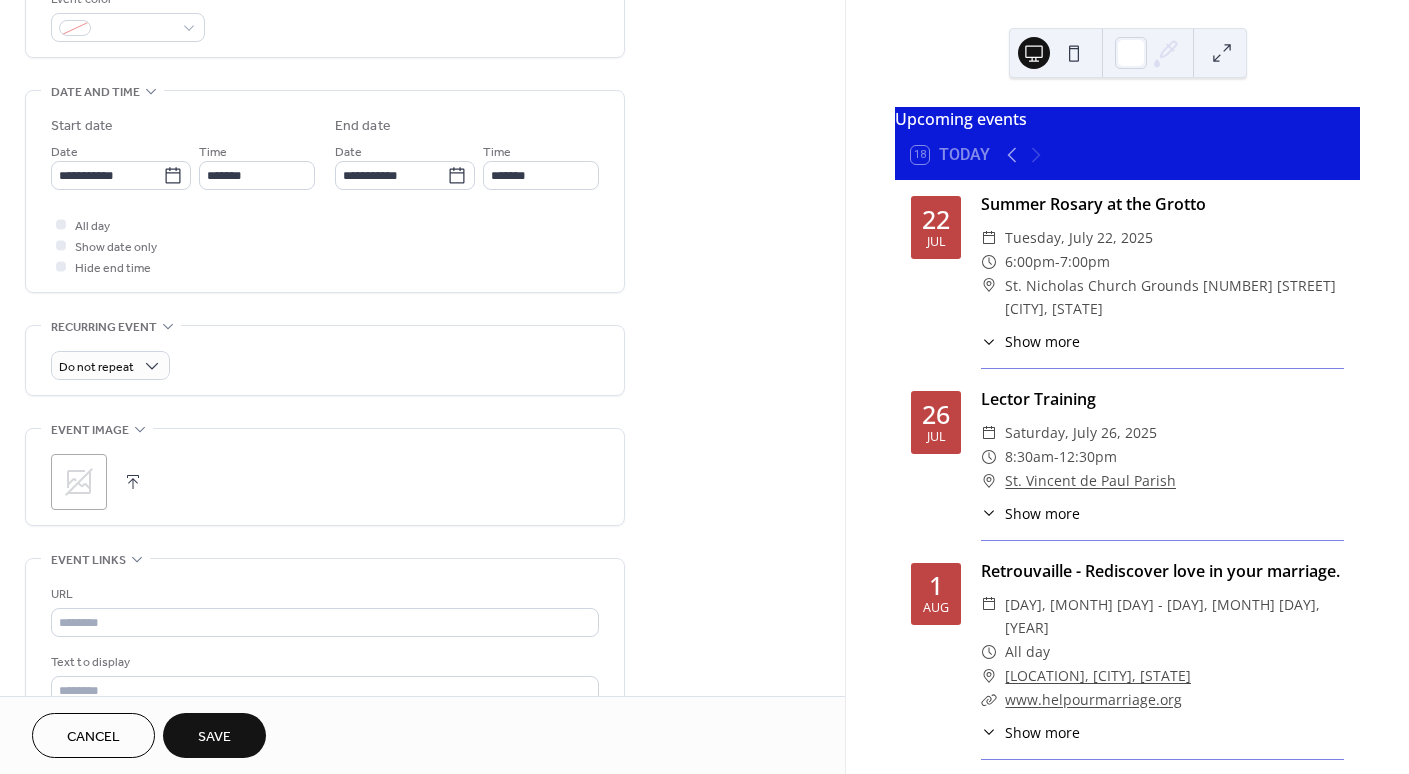 scroll, scrollTop: 746, scrollLeft: 0, axis: vertical 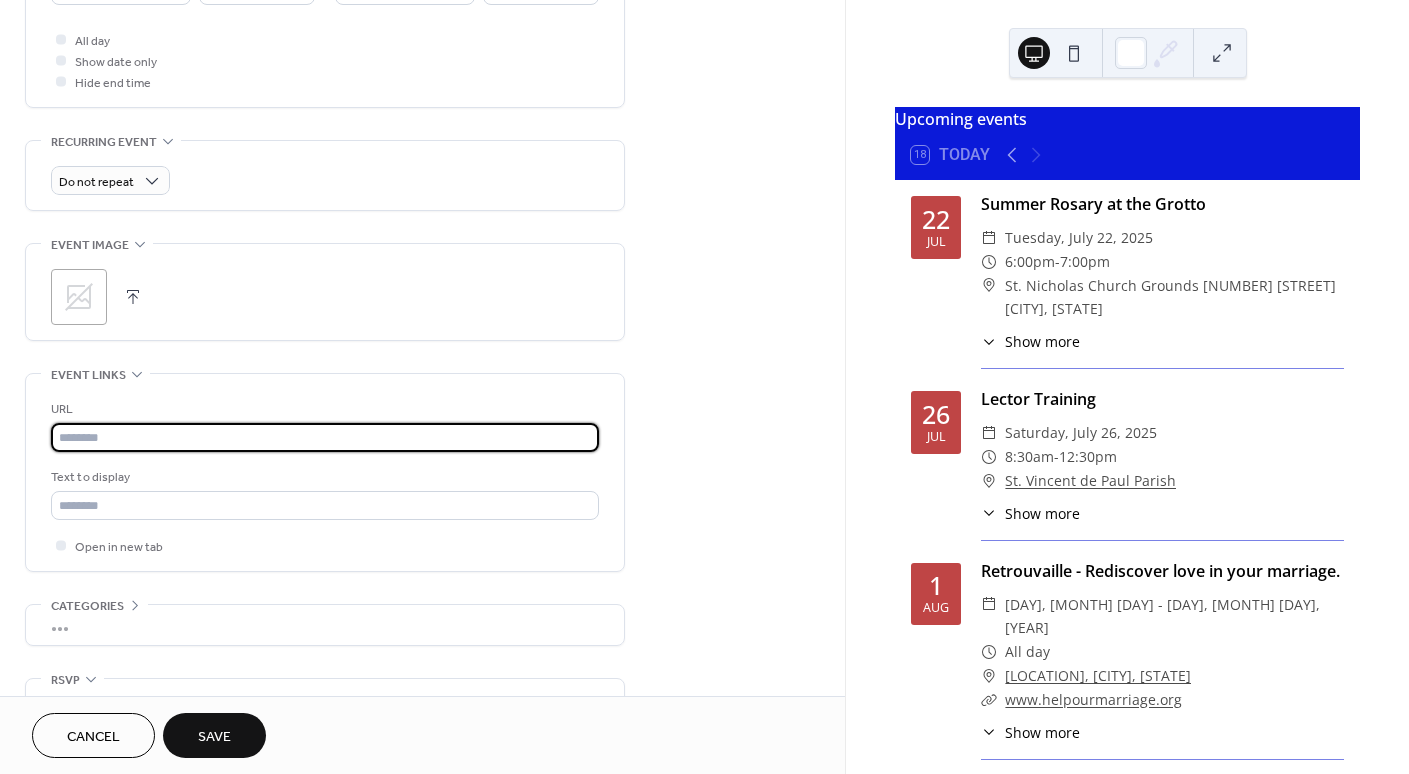 click at bounding box center (325, 437) 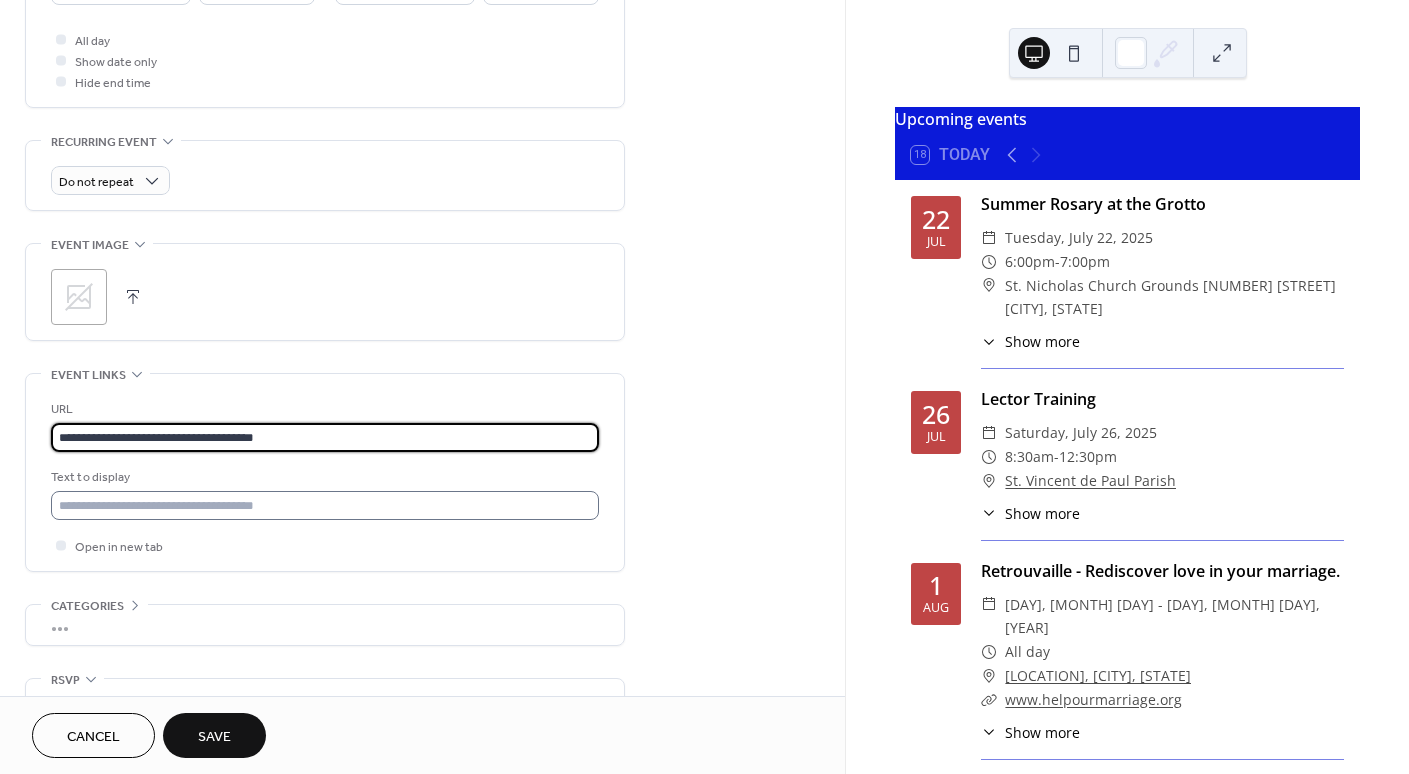 type on "**********" 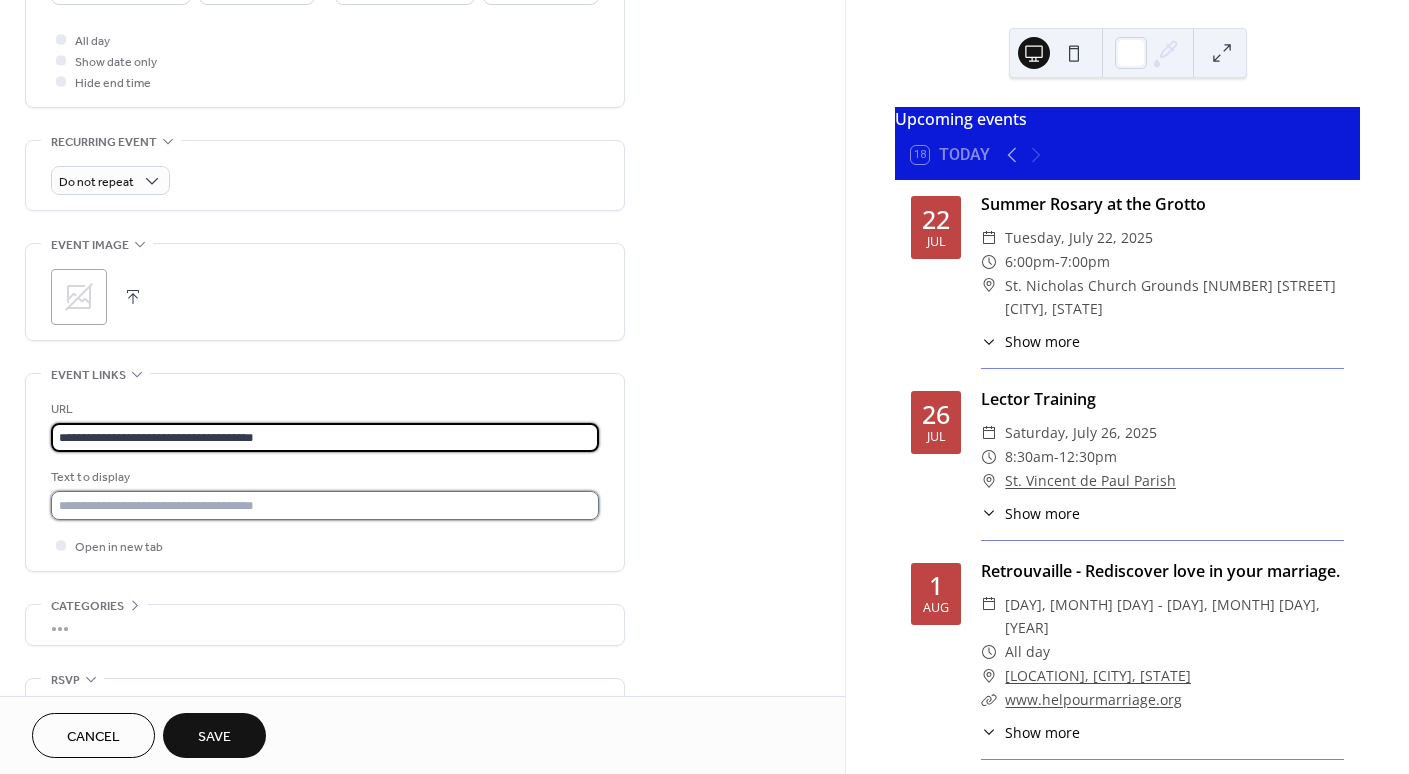 click at bounding box center [325, 505] 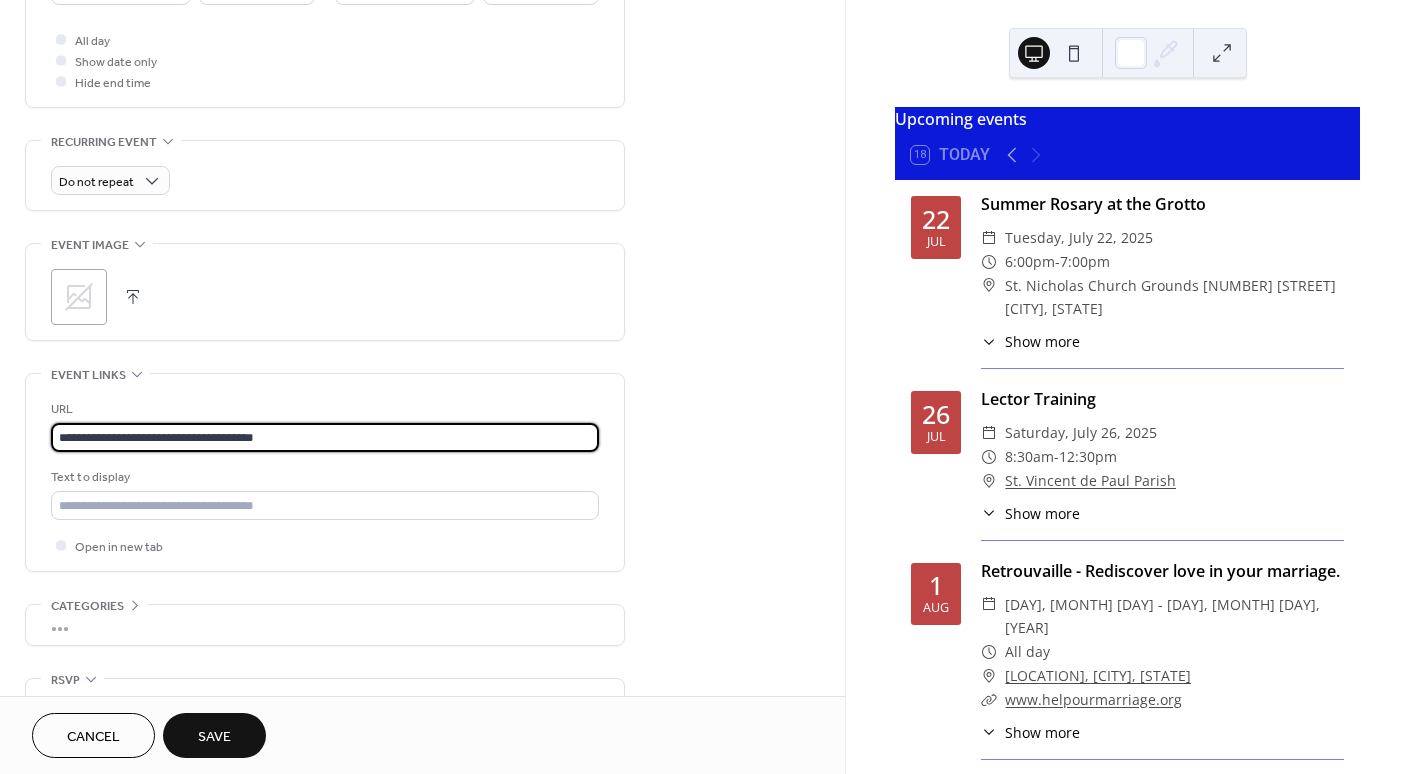 scroll, scrollTop: 0, scrollLeft: 0, axis: both 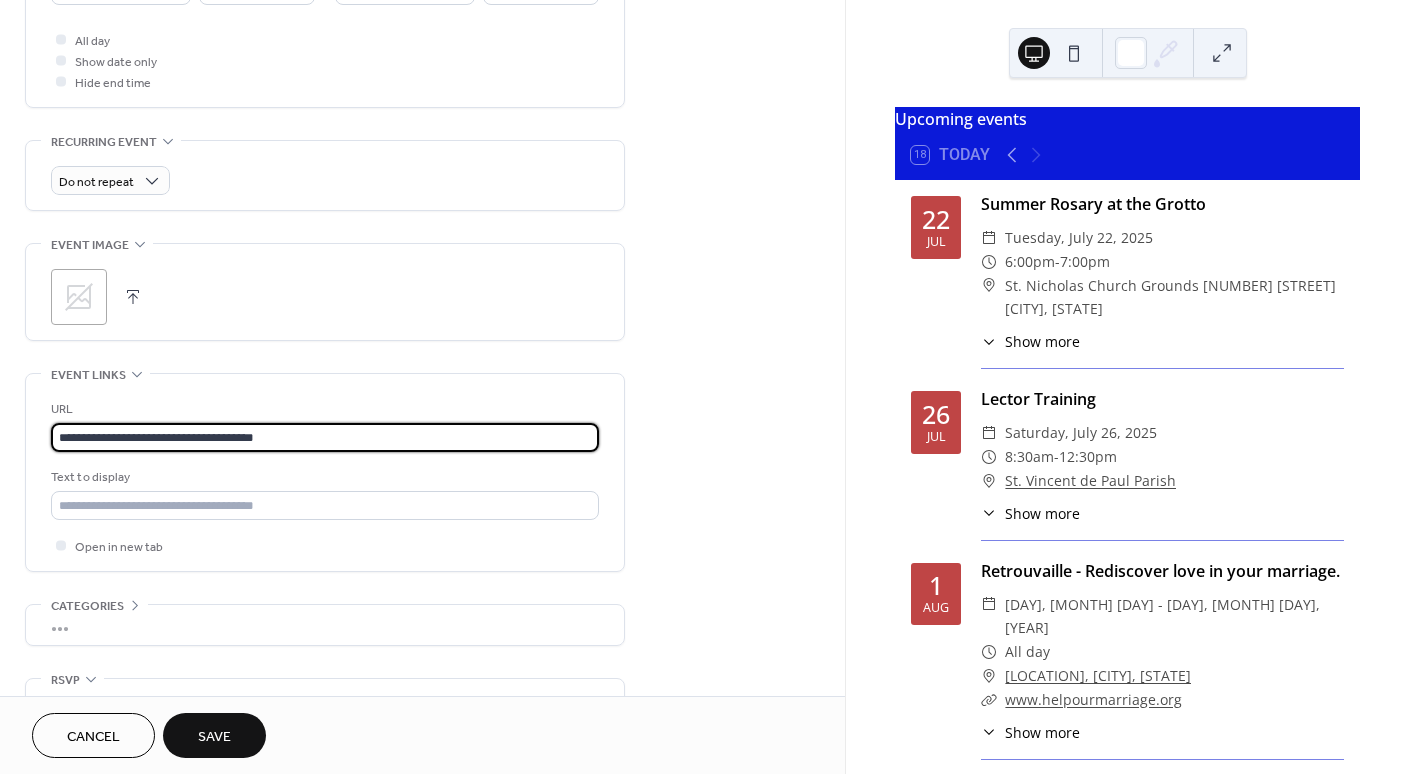 drag, startPoint x: 301, startPoint y: 438, endPoint x: 55, endPoint y: 433, distance: 246.05081 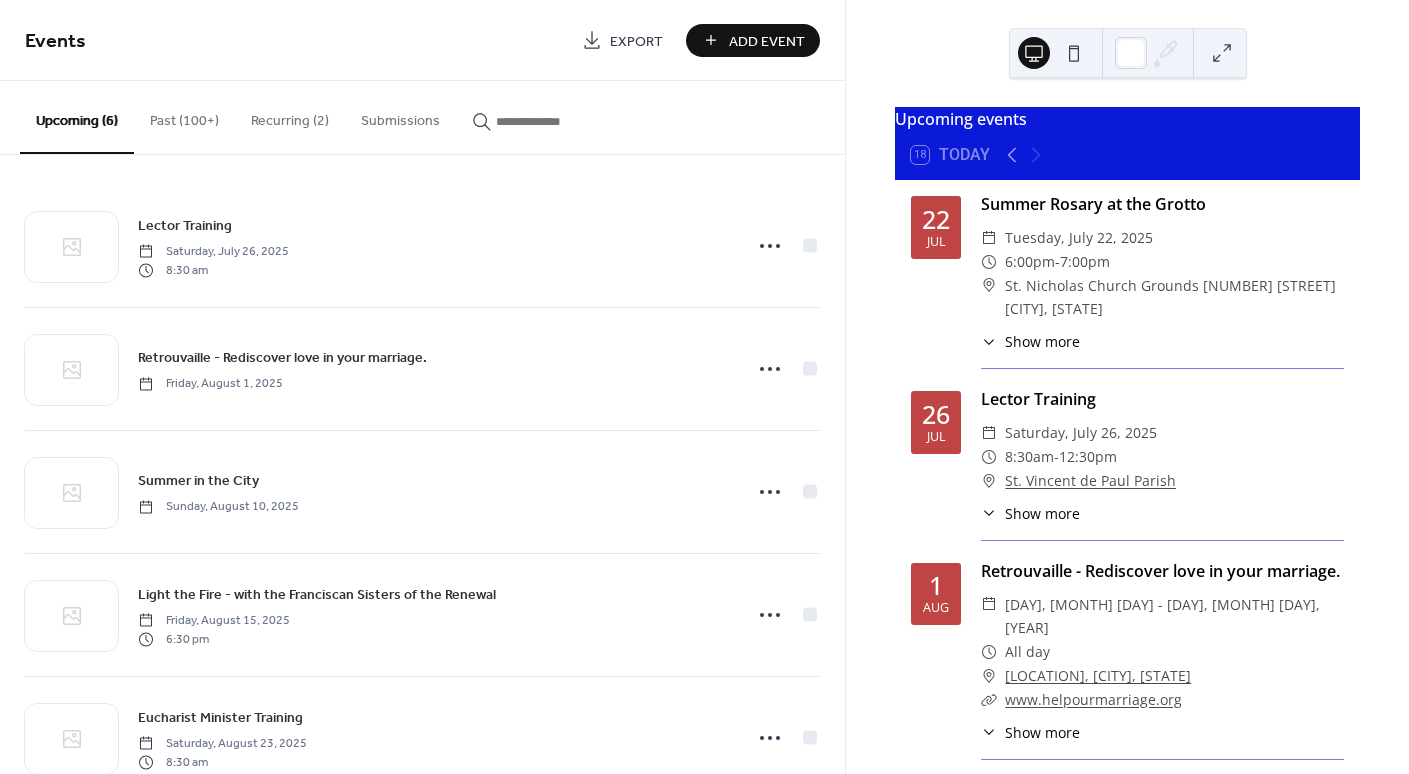 click on "Add Event" at bounding box center (767, 41) 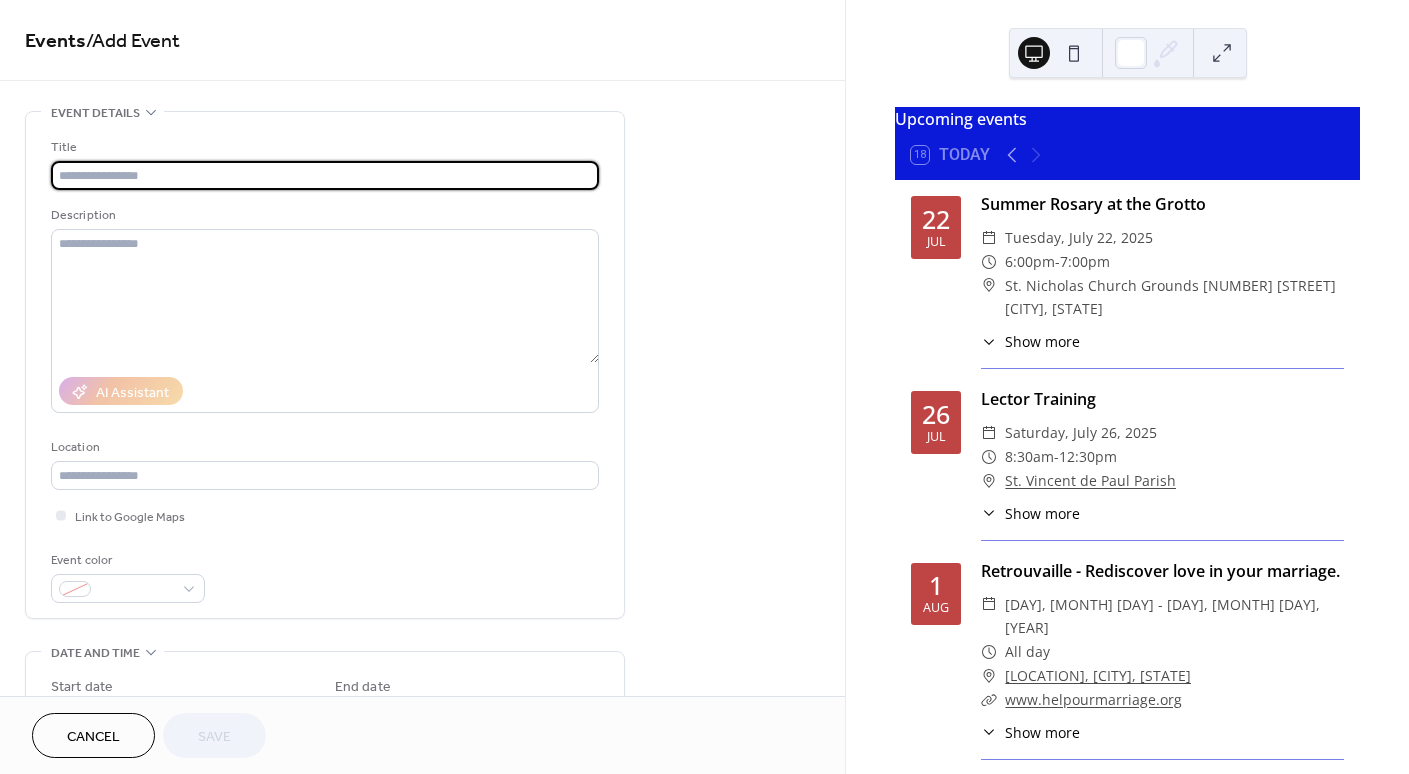 scroll, scrollTop: 469, scrollLeft: 0, axis: vertical 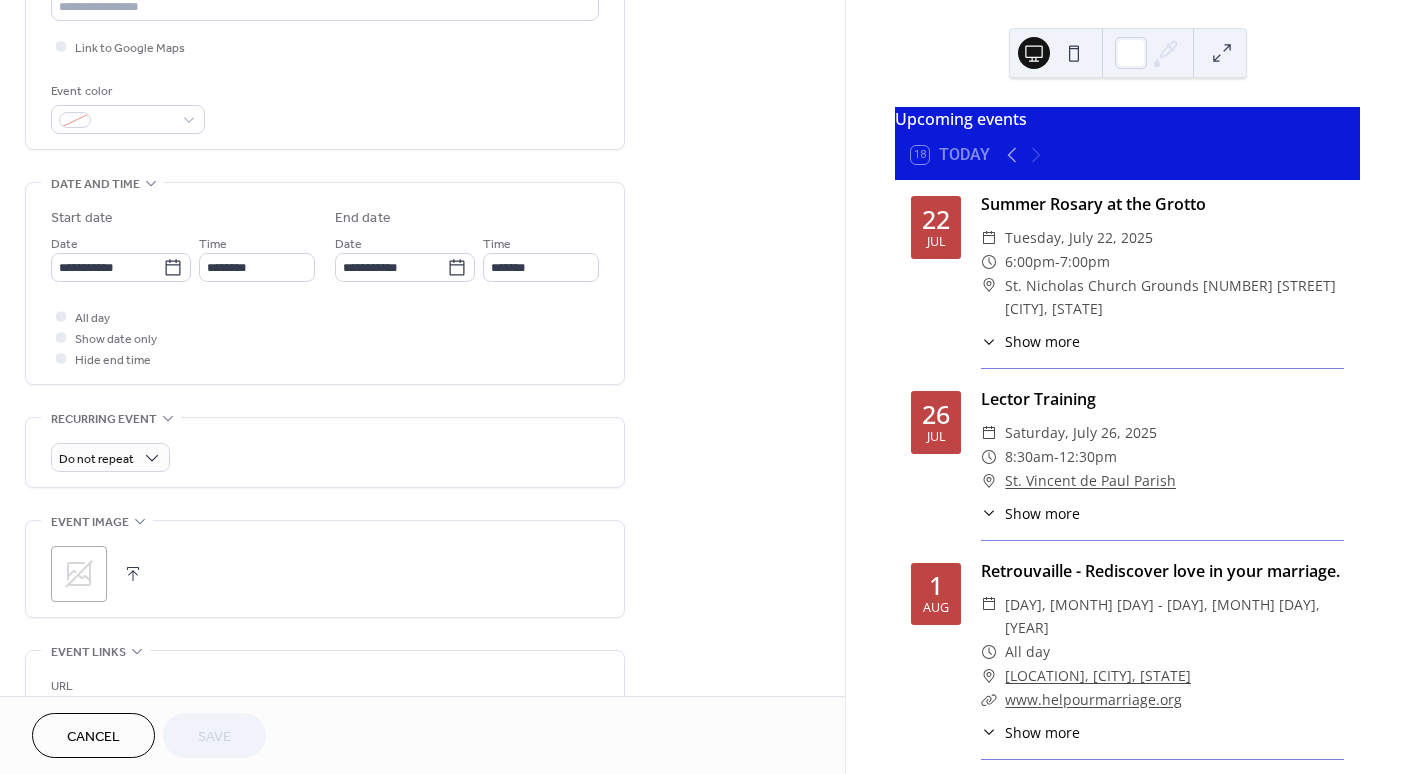 click 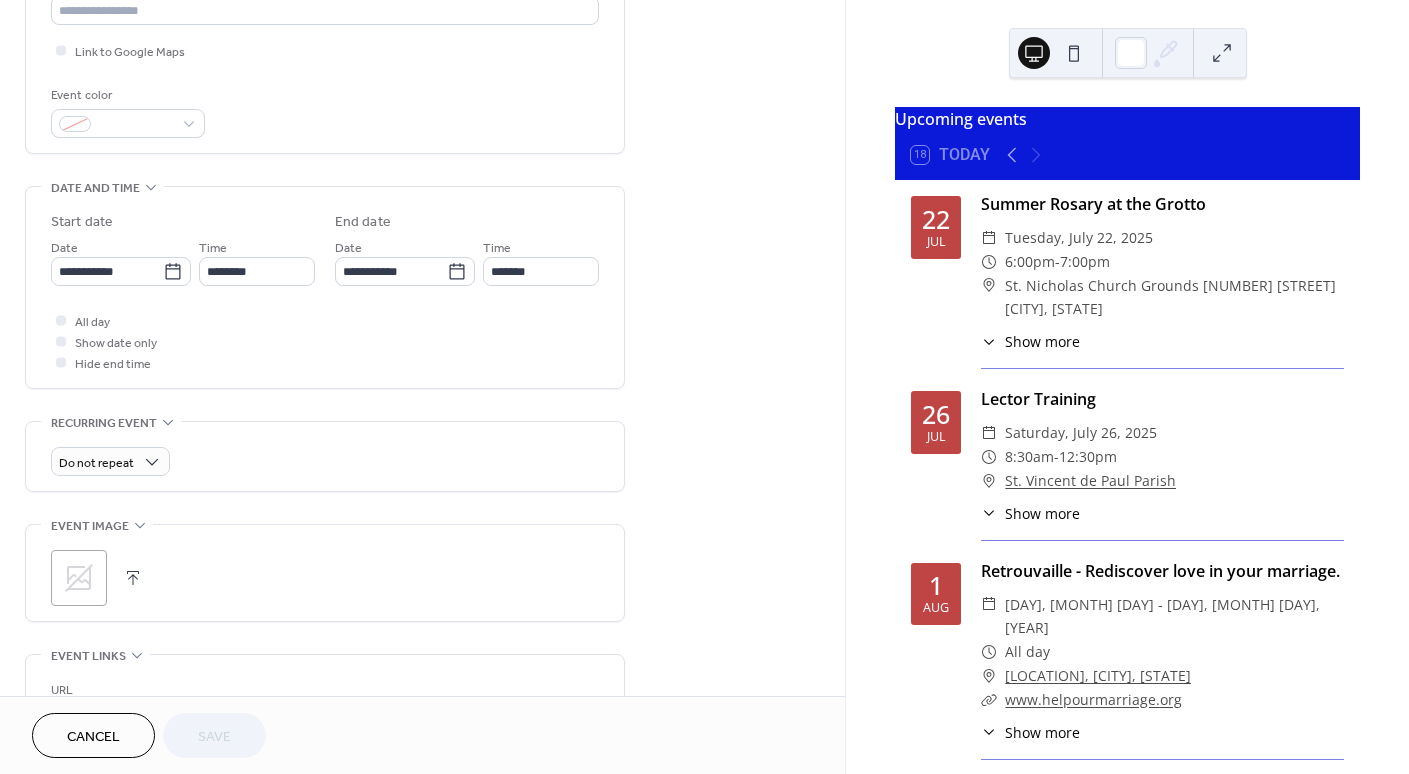 scroll, scrollTop: 0, scrollLeft: 0, axis: both 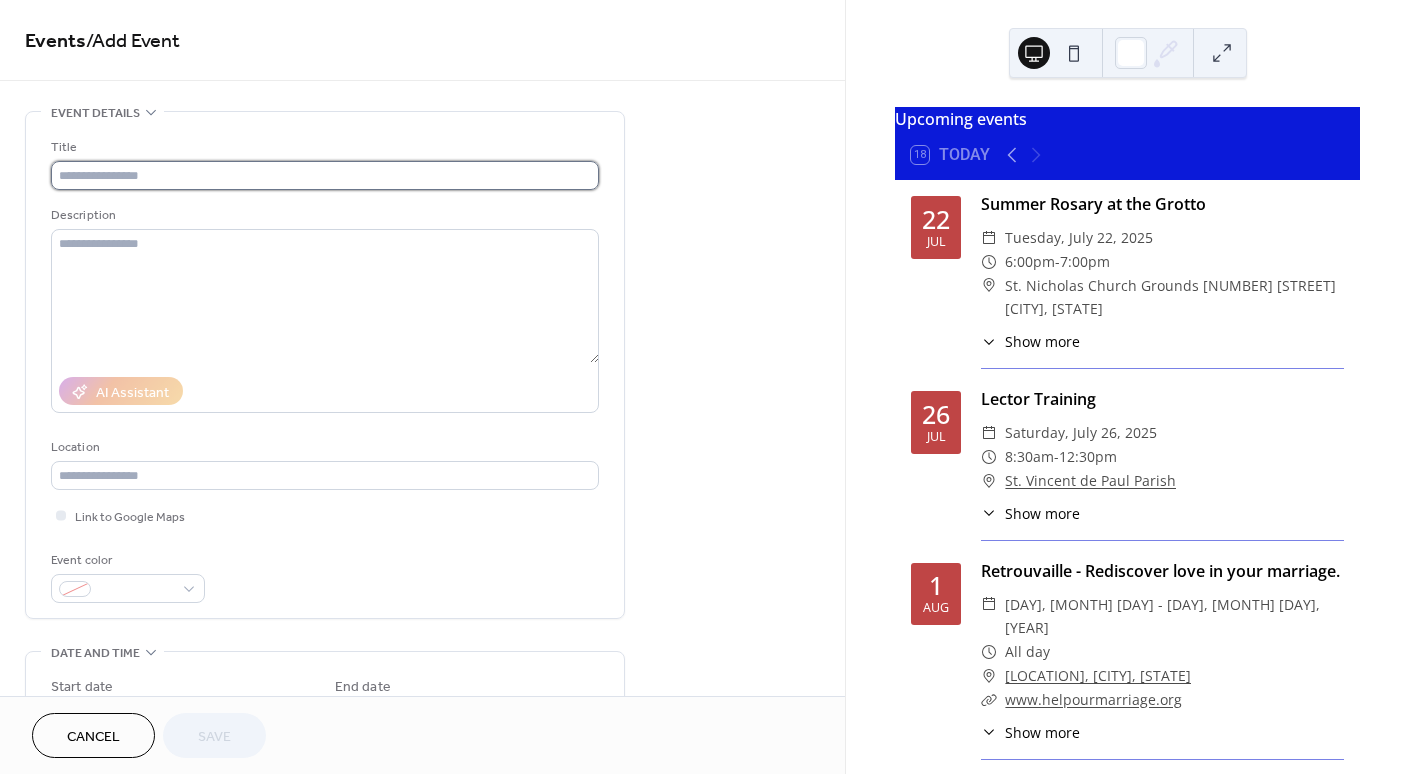click at bounding box center [325, 175] 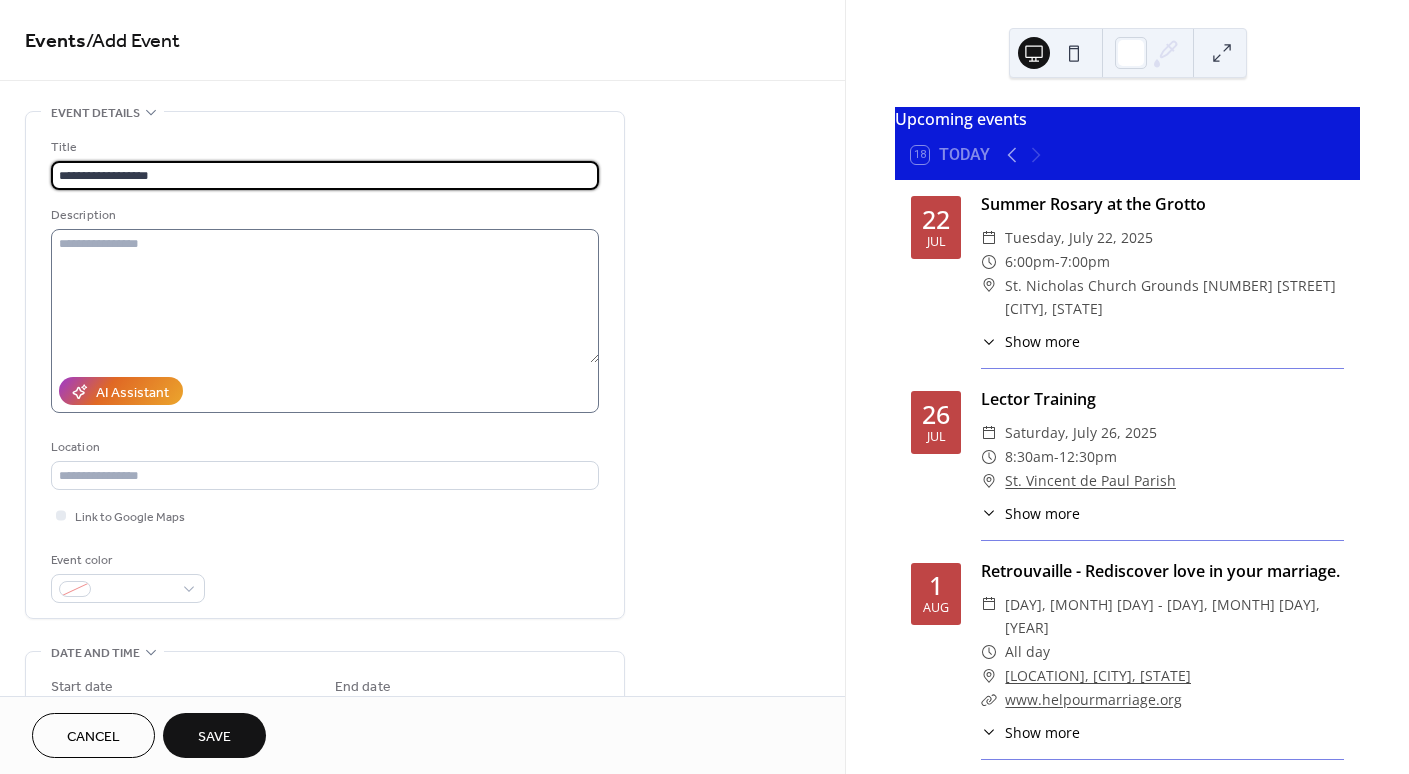 type on "**********" 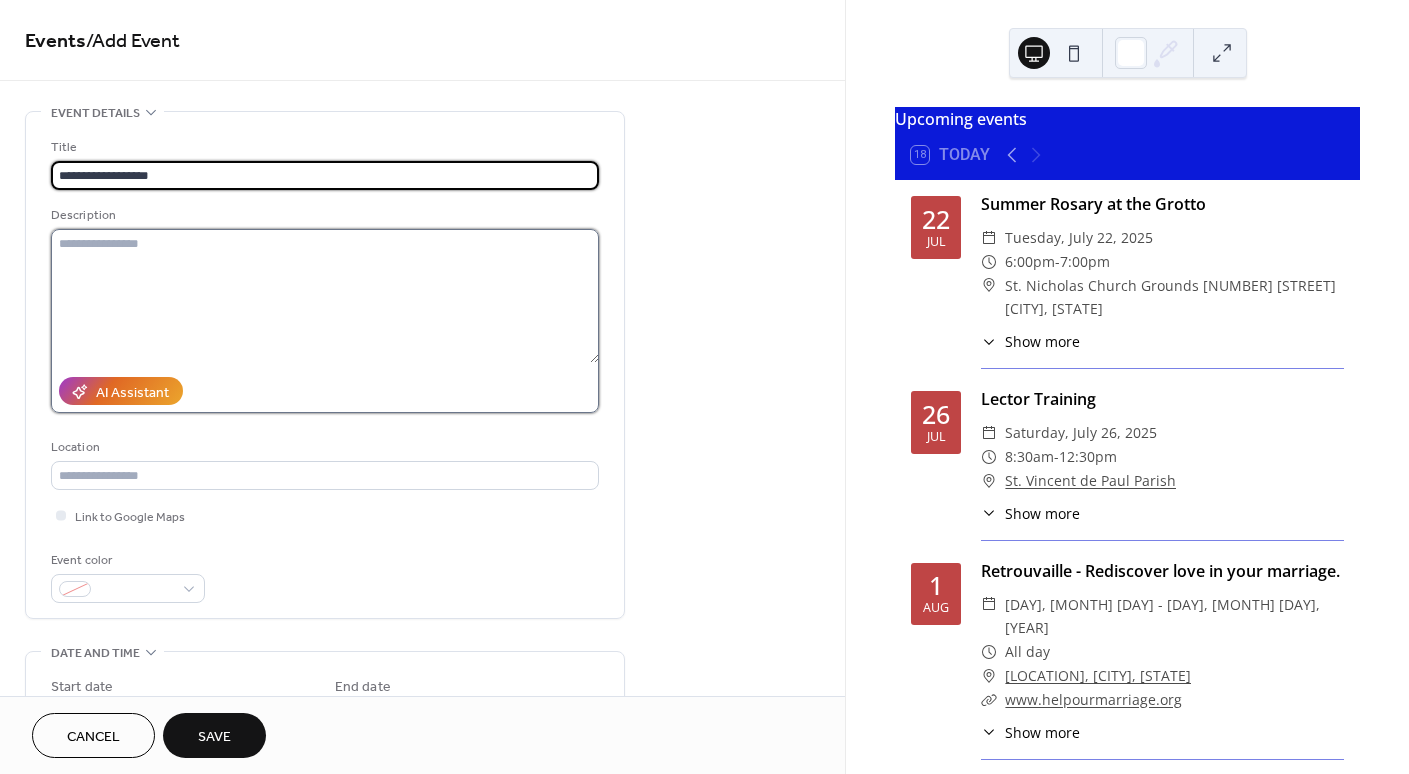 click at bounding box center (325, 296) 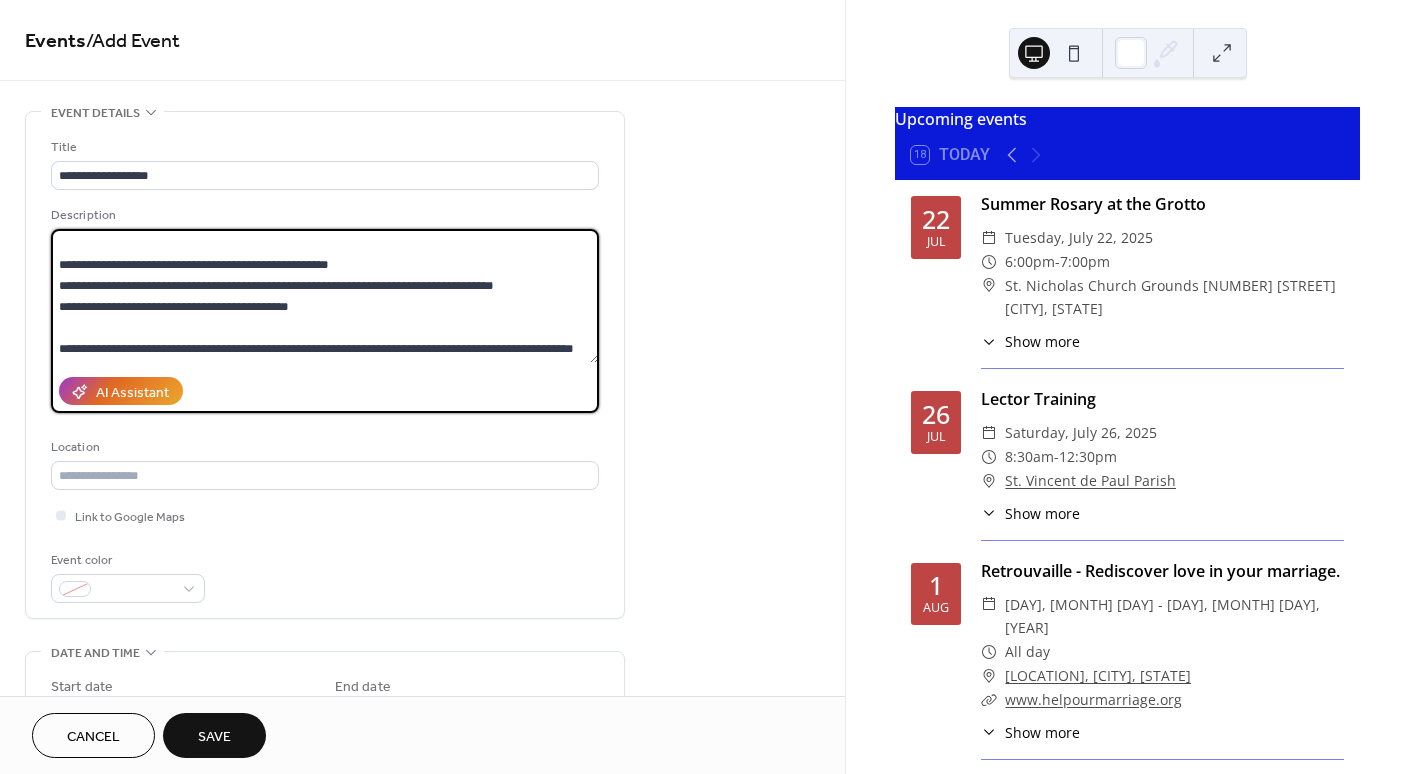 scroll, scrollTop: 165, scrollLeft: 0, axis: vertical 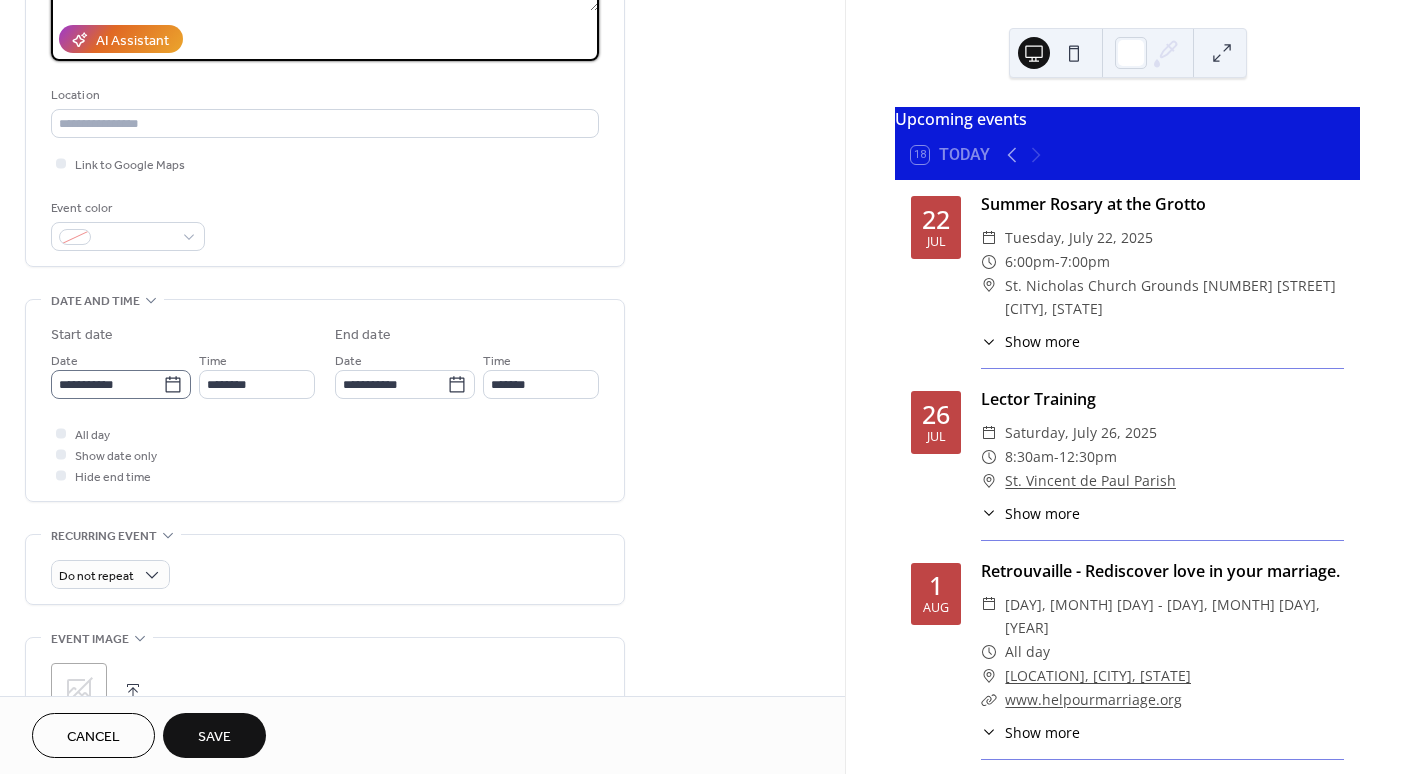 type on "**********" 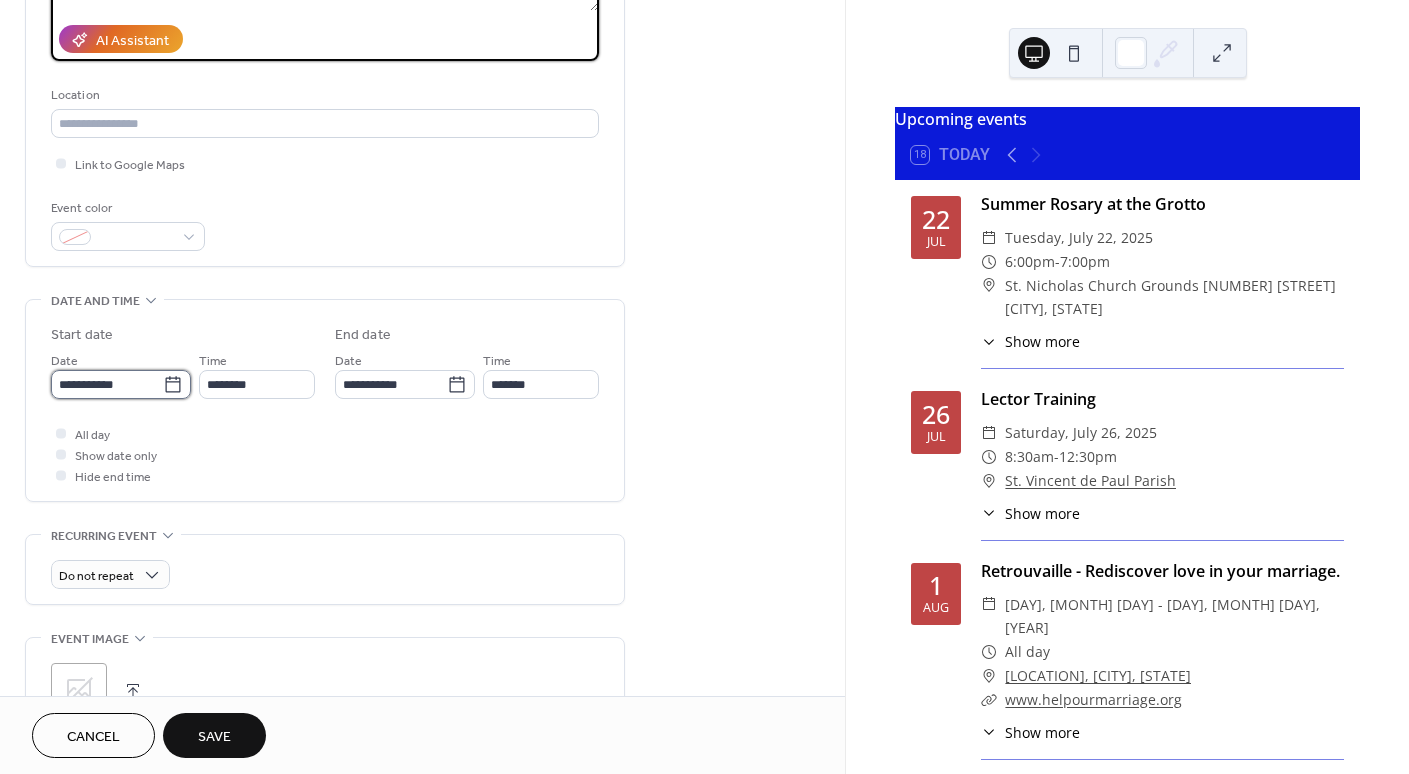 click on "**********" at bounding box center [107, 384] 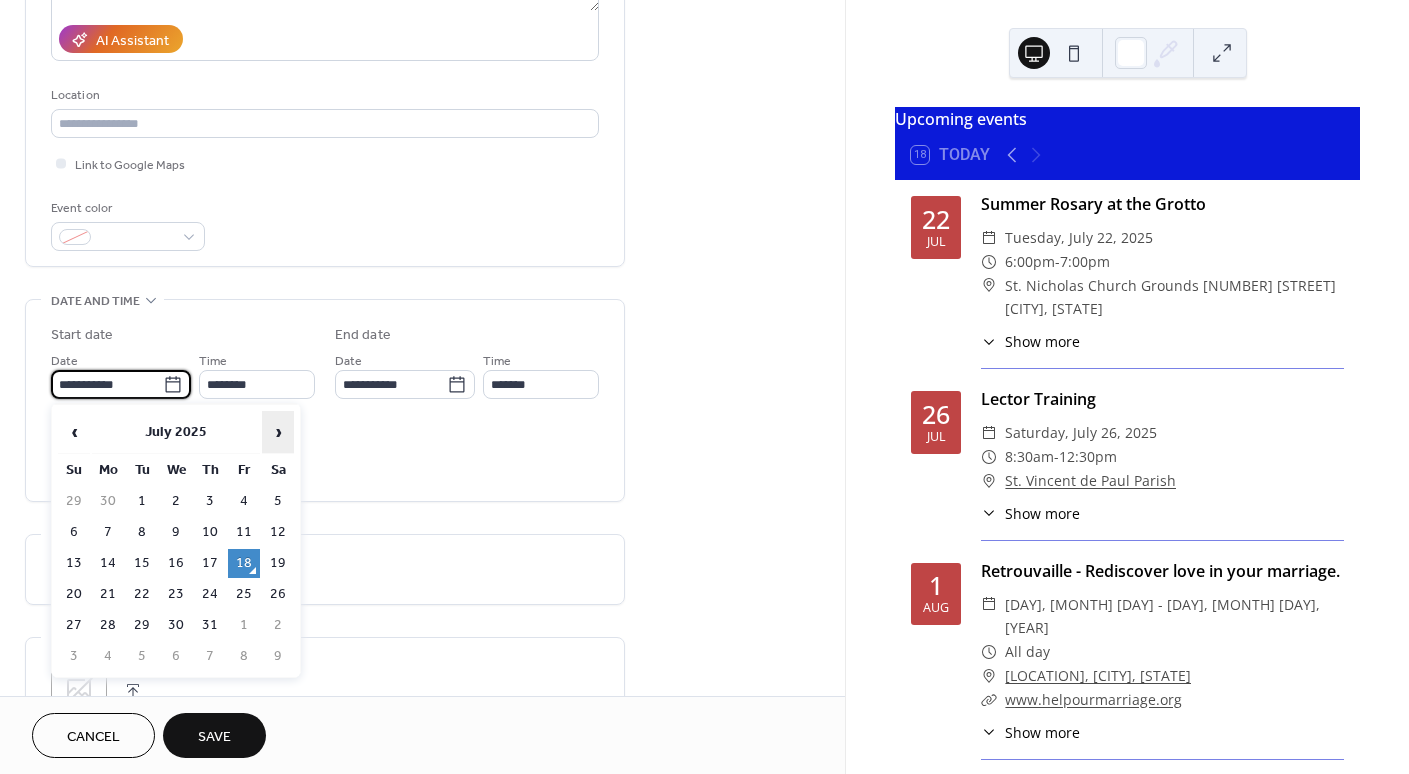 click on "›" at bounding box center (278, 432) 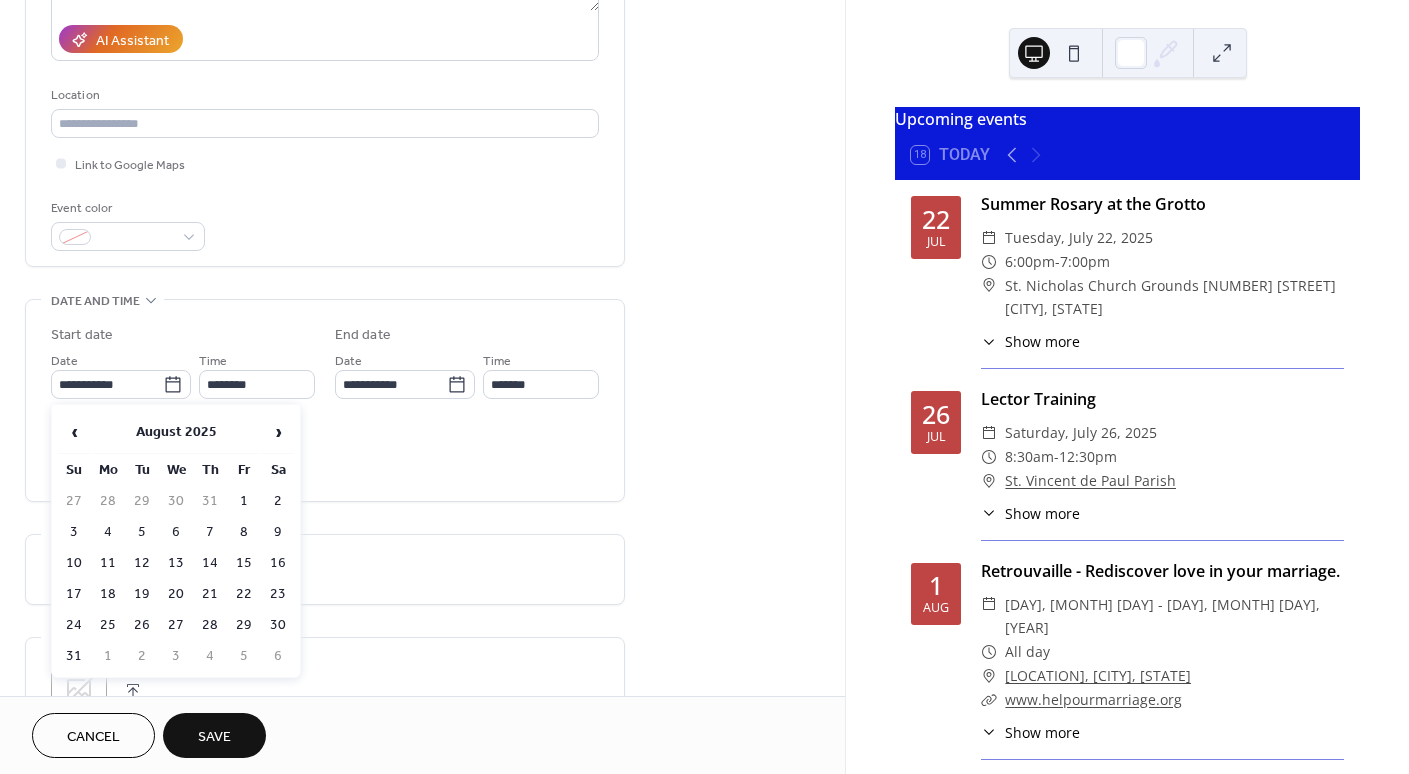 click on "15" at bounding box center [244, 563] 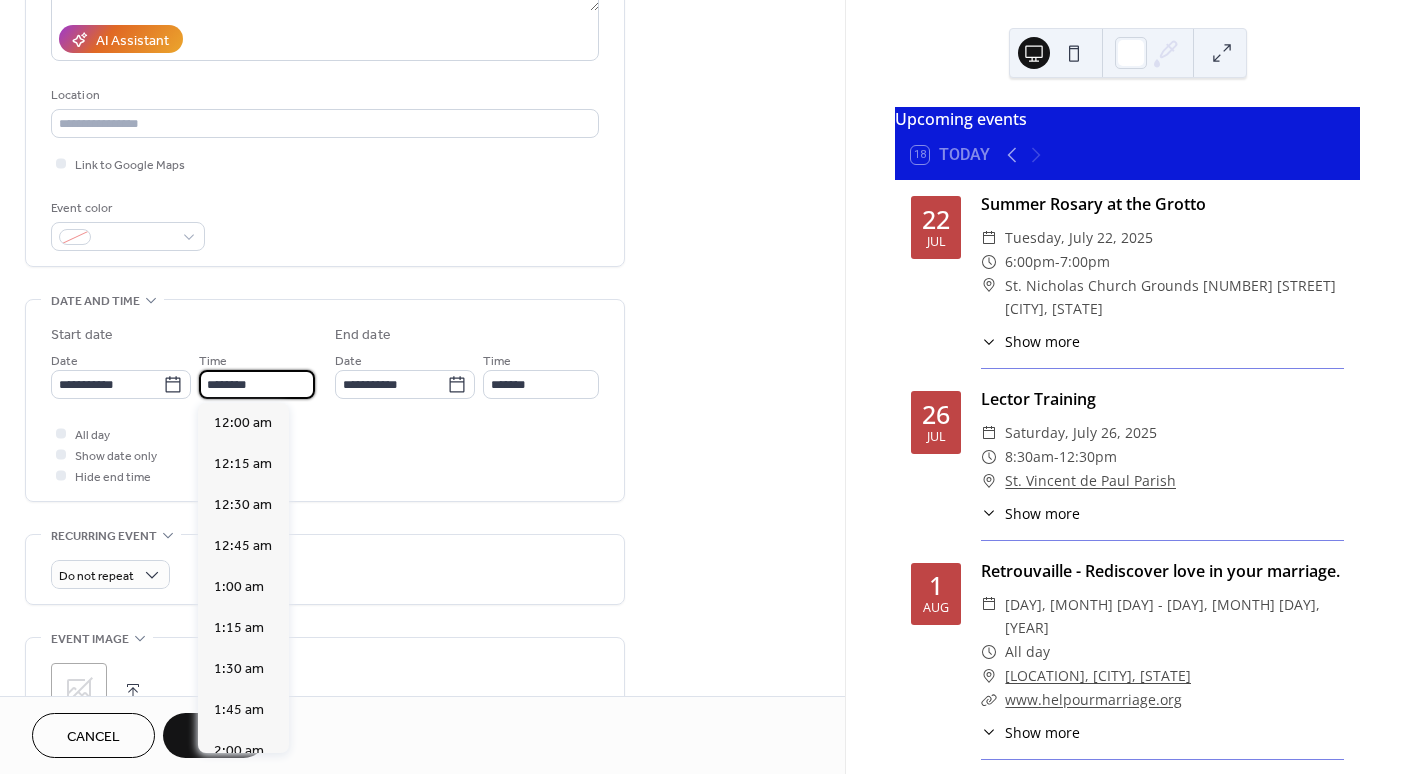 click on "********" at bounding box center [257, 384] 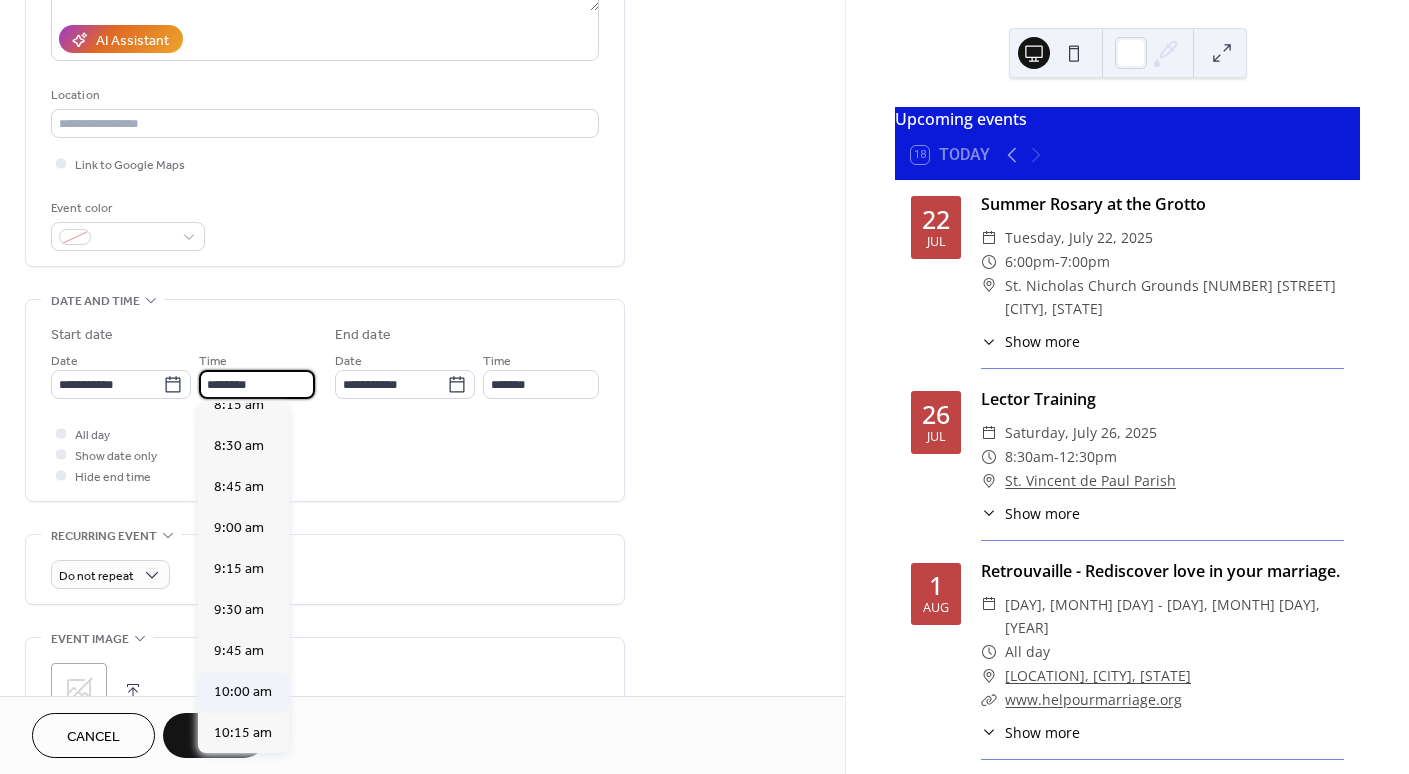 scroll, scrollTop: 1369, scrollLeft: 0, axis: vertical 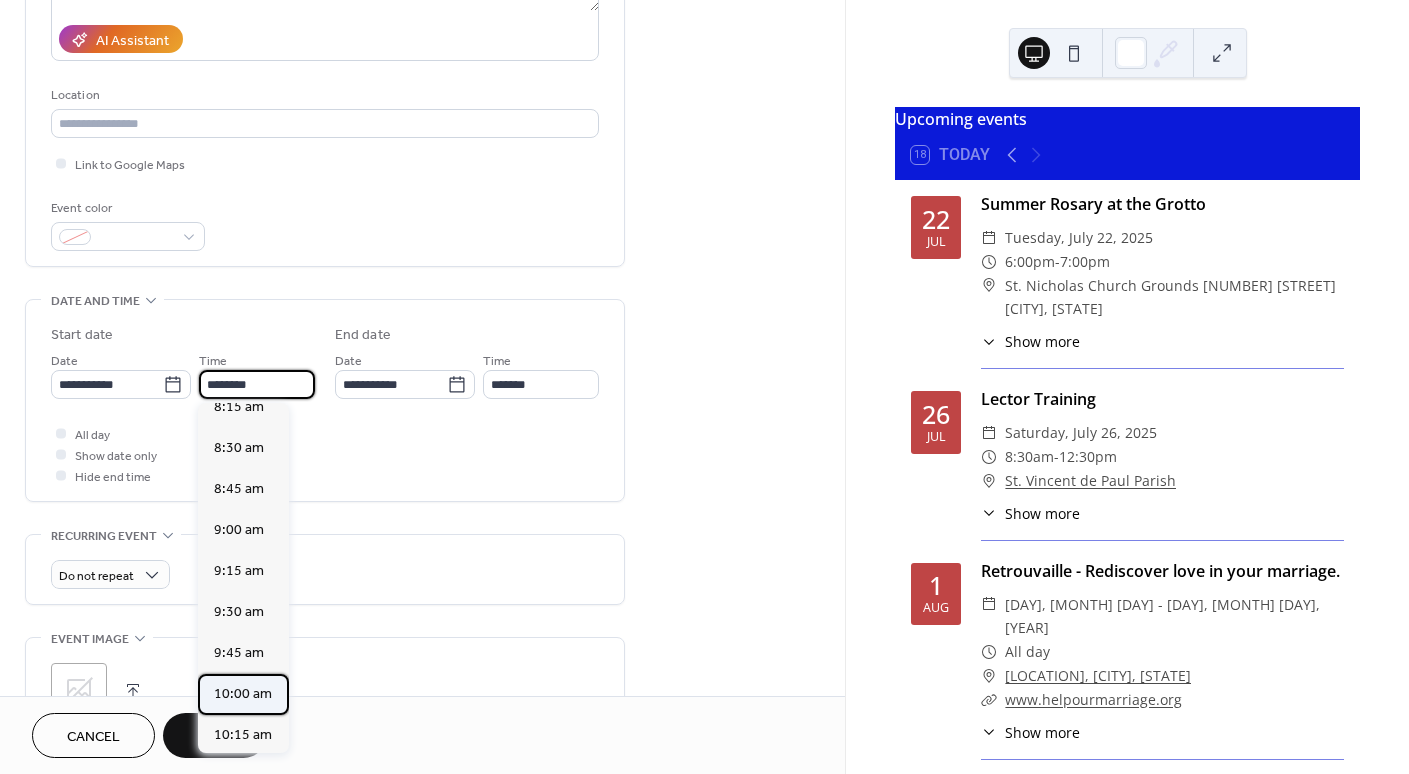 click on "10:00 am" at bounding box center (243, 694) 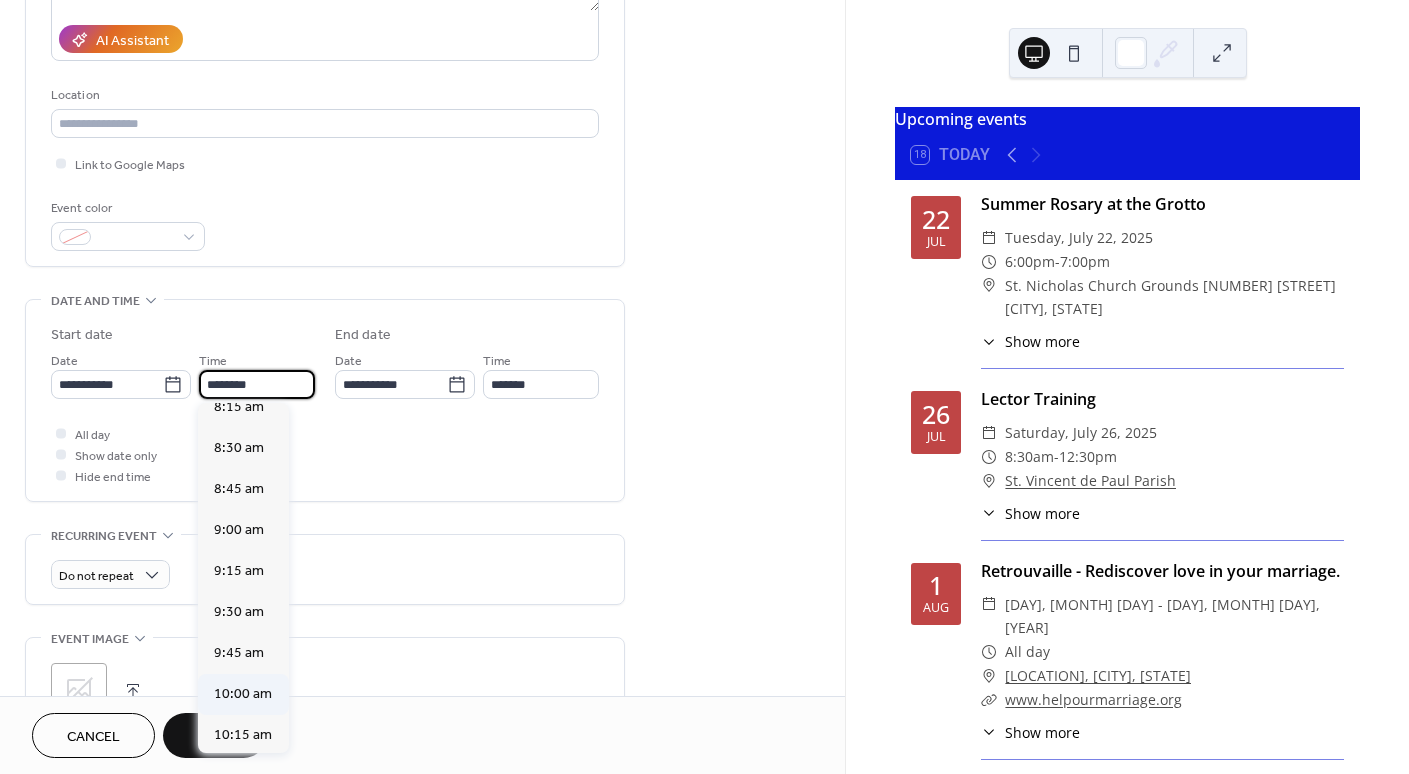 type on "********" 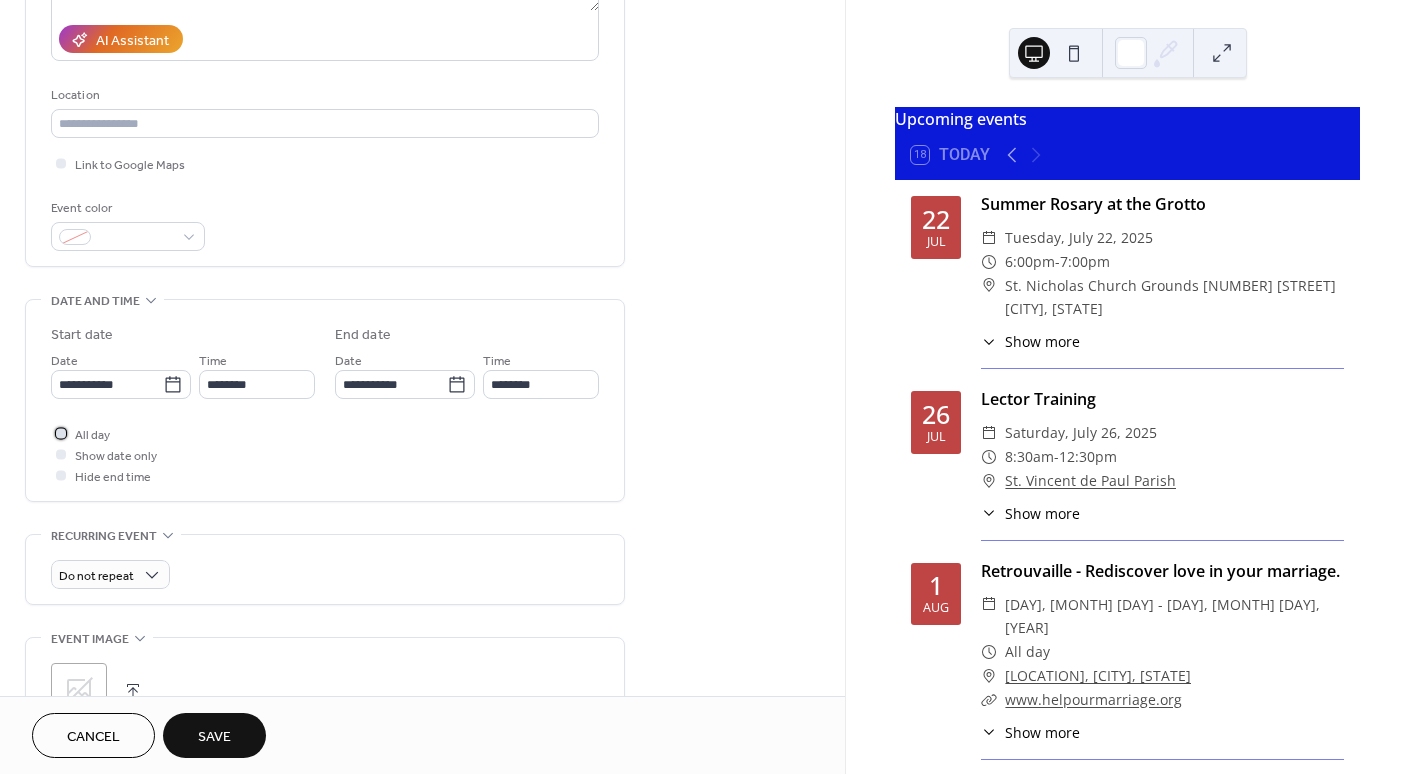 click on "All day" at bounding box center (92, 435) 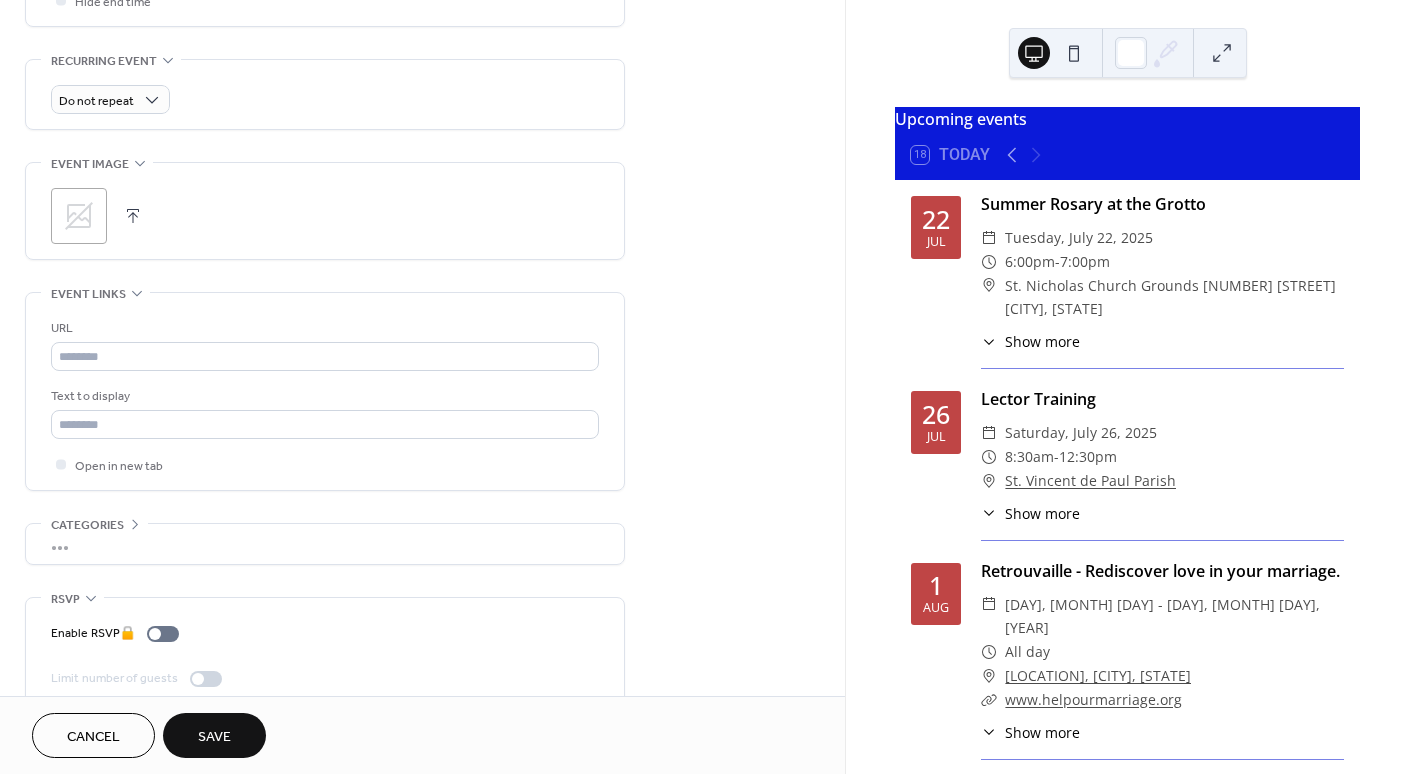 scroll, scrollTop: 856, scrollLeft: 0, axis: vertical 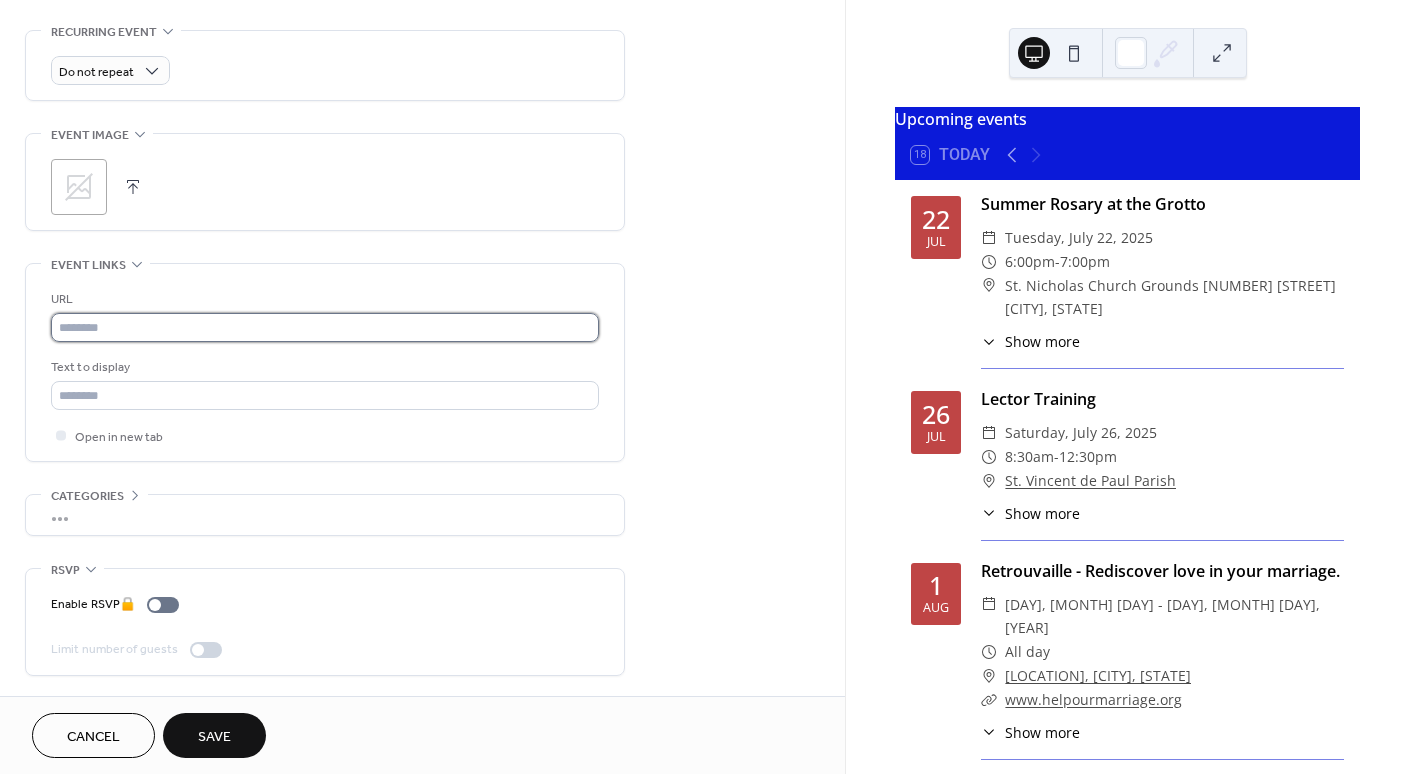 click at bounding box center [325, 327] 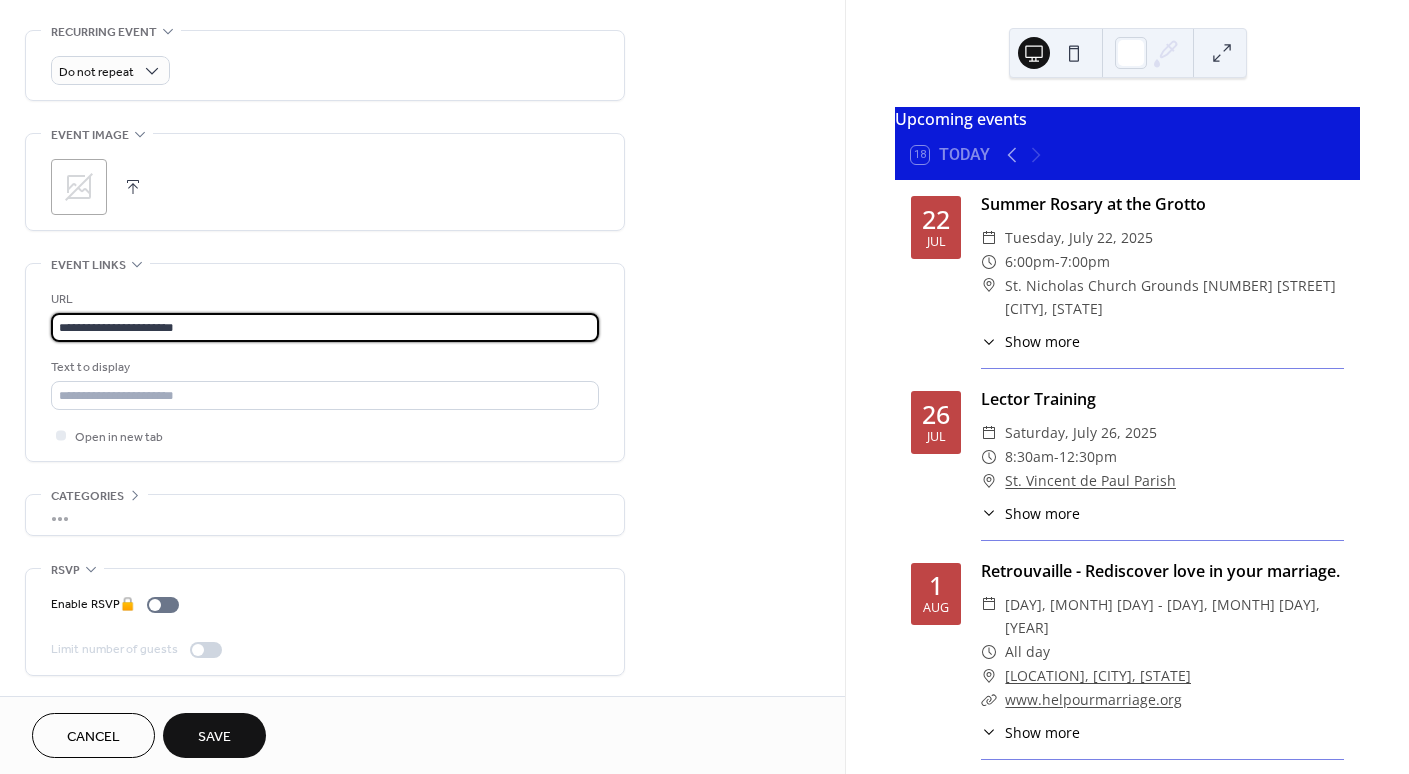 type on "**********" 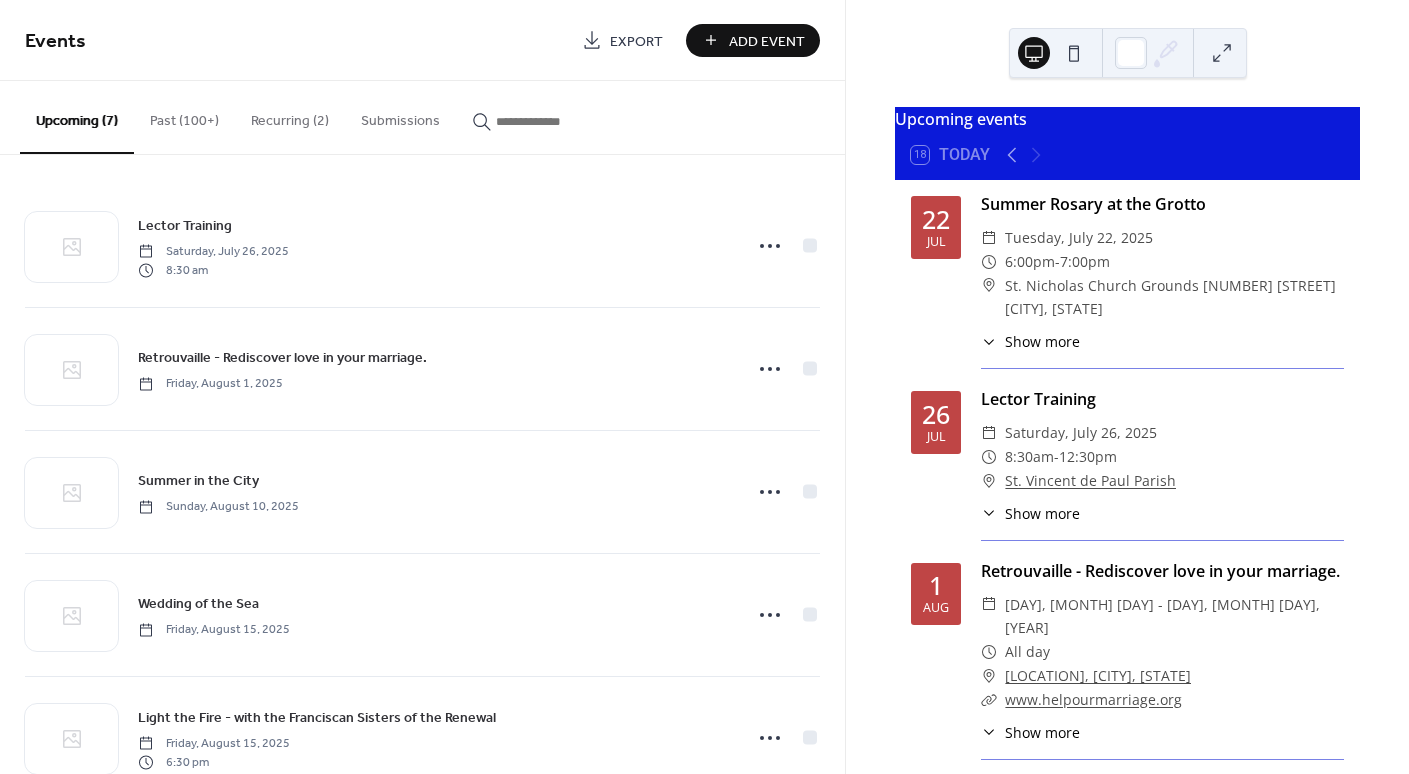 click on "Add Event" at bounding box center (767, 41) 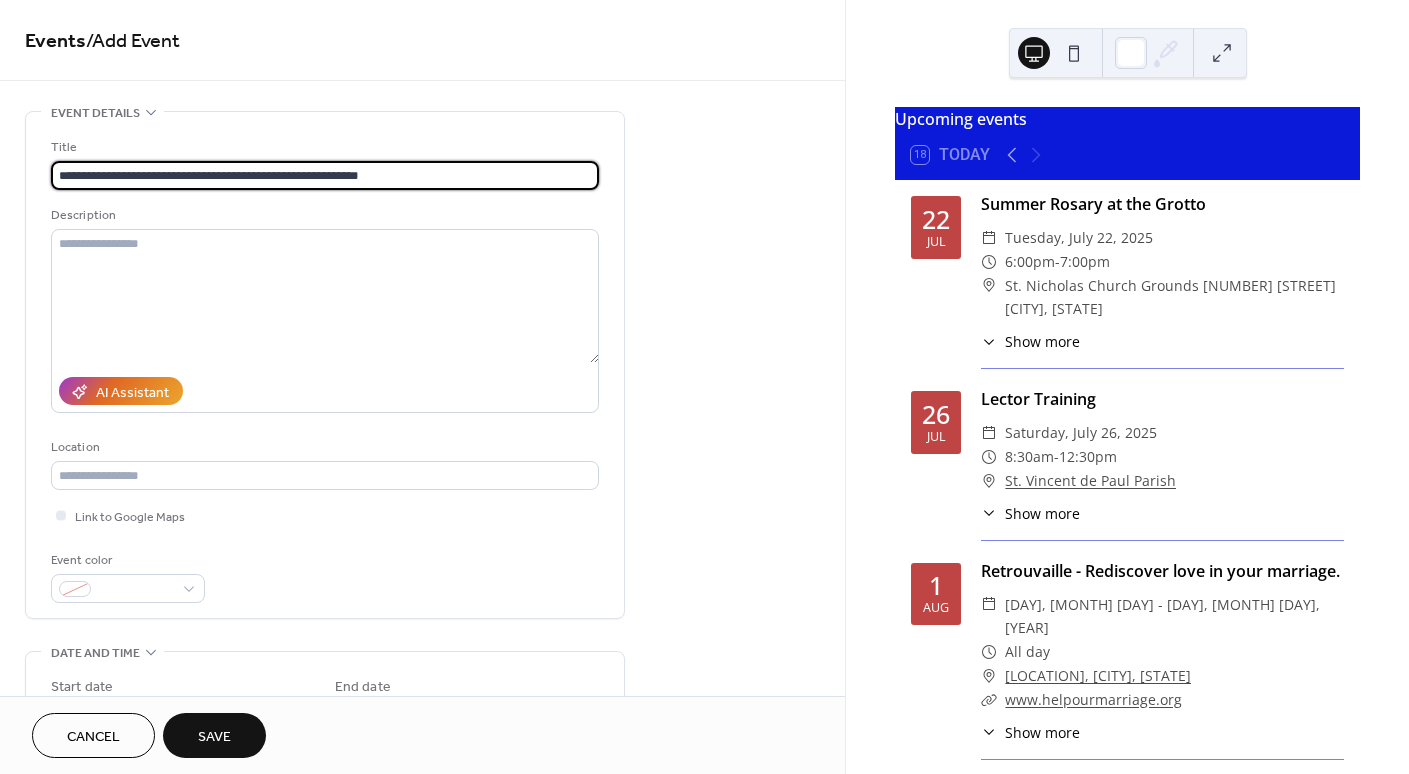 click on "**********" at bounding box center (325, 175) 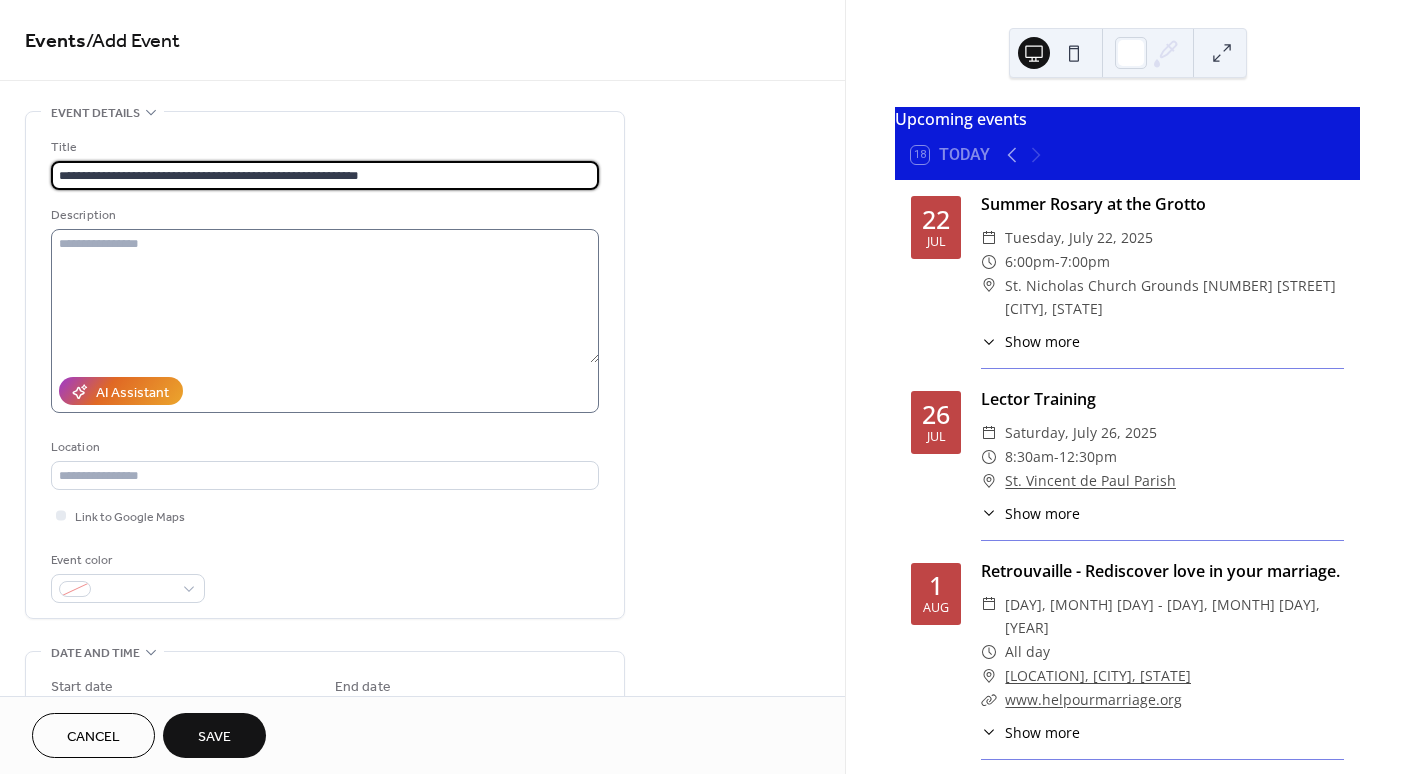 type on "**********" 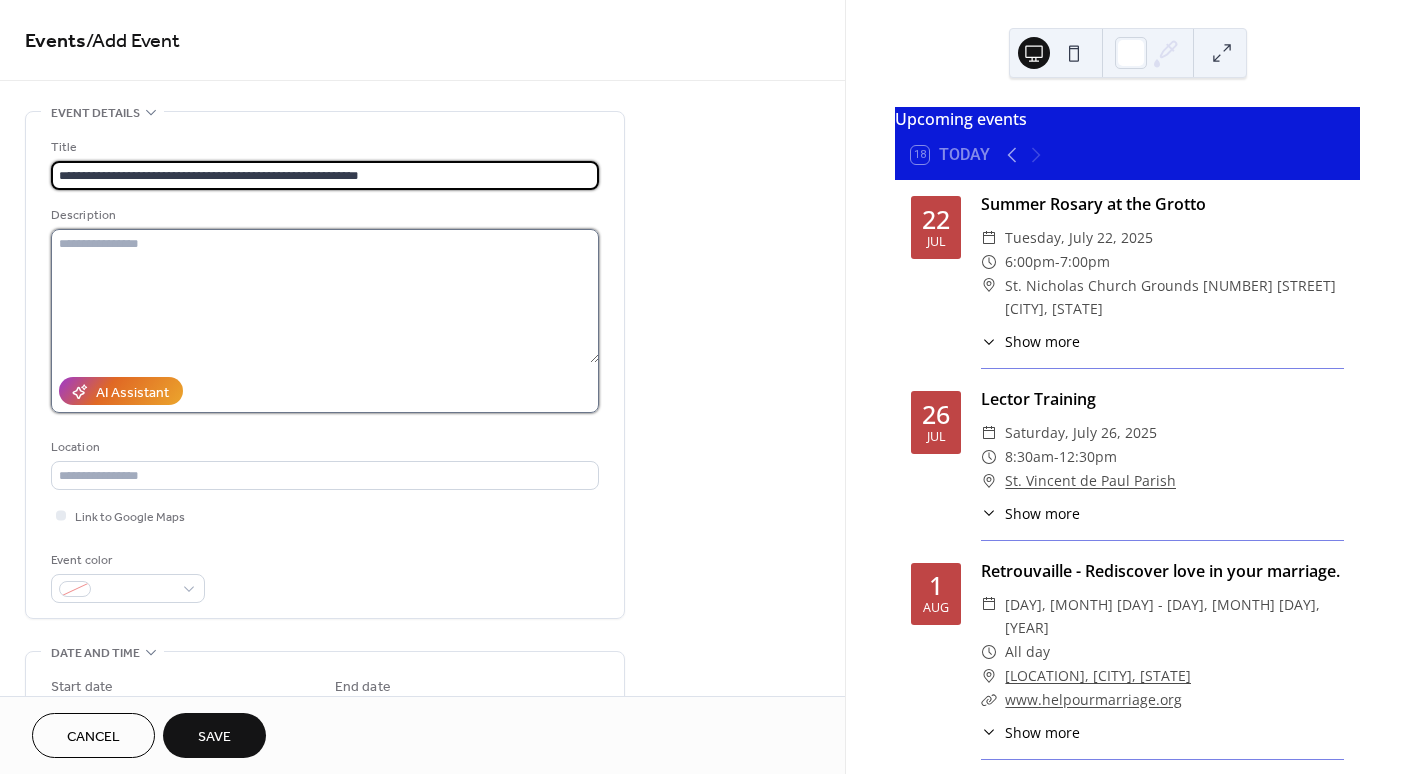 click at bounding box center (325, 296) 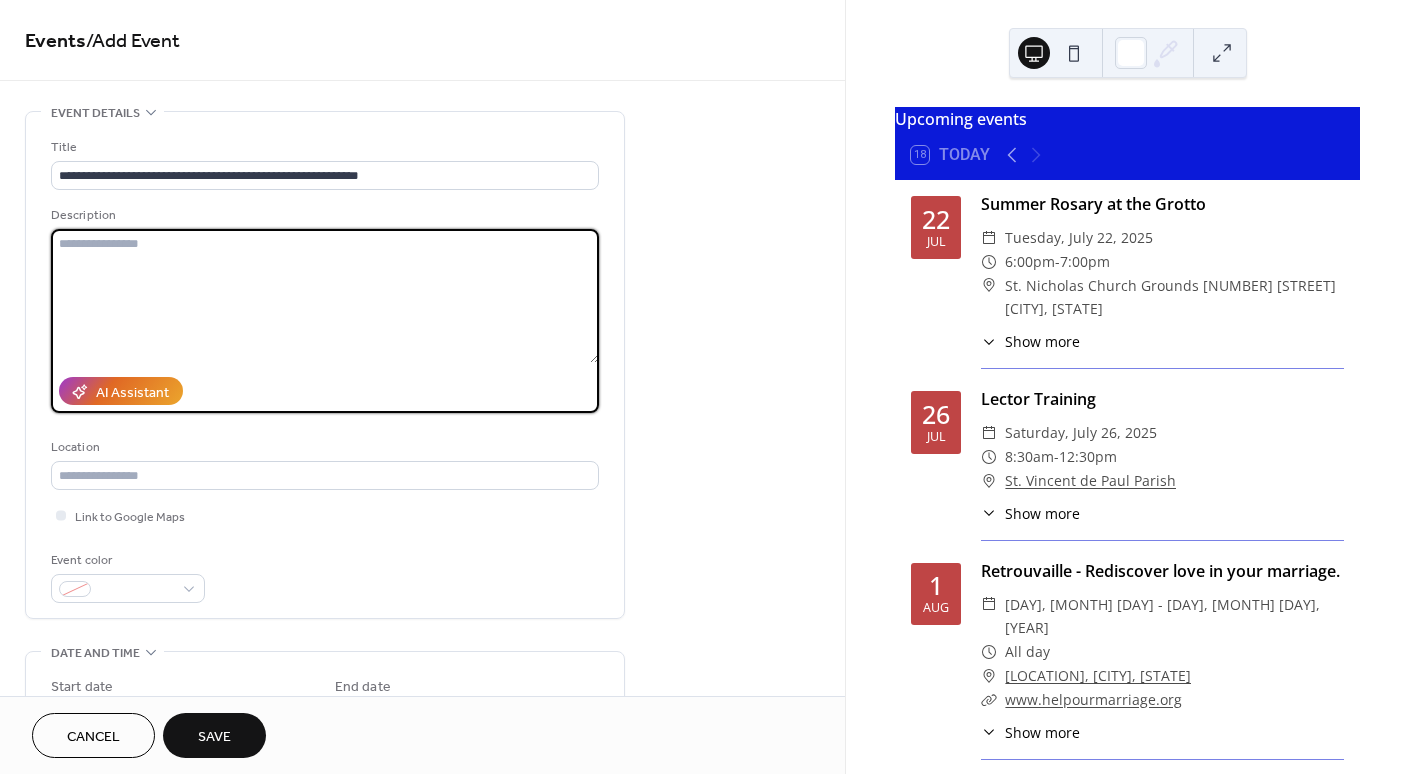 paste on "**********" 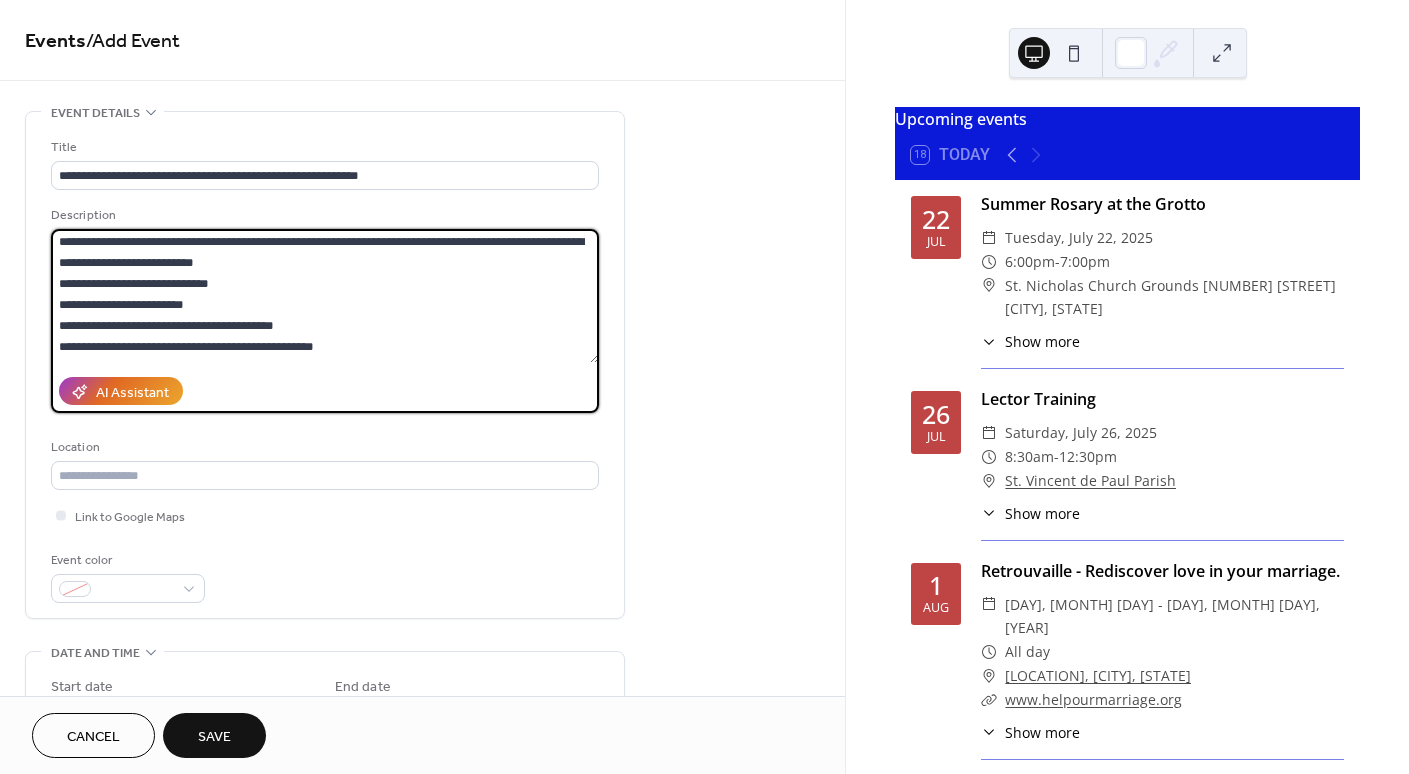 scroll, scrollTop: 0, scrollLeft: 0, axis: both 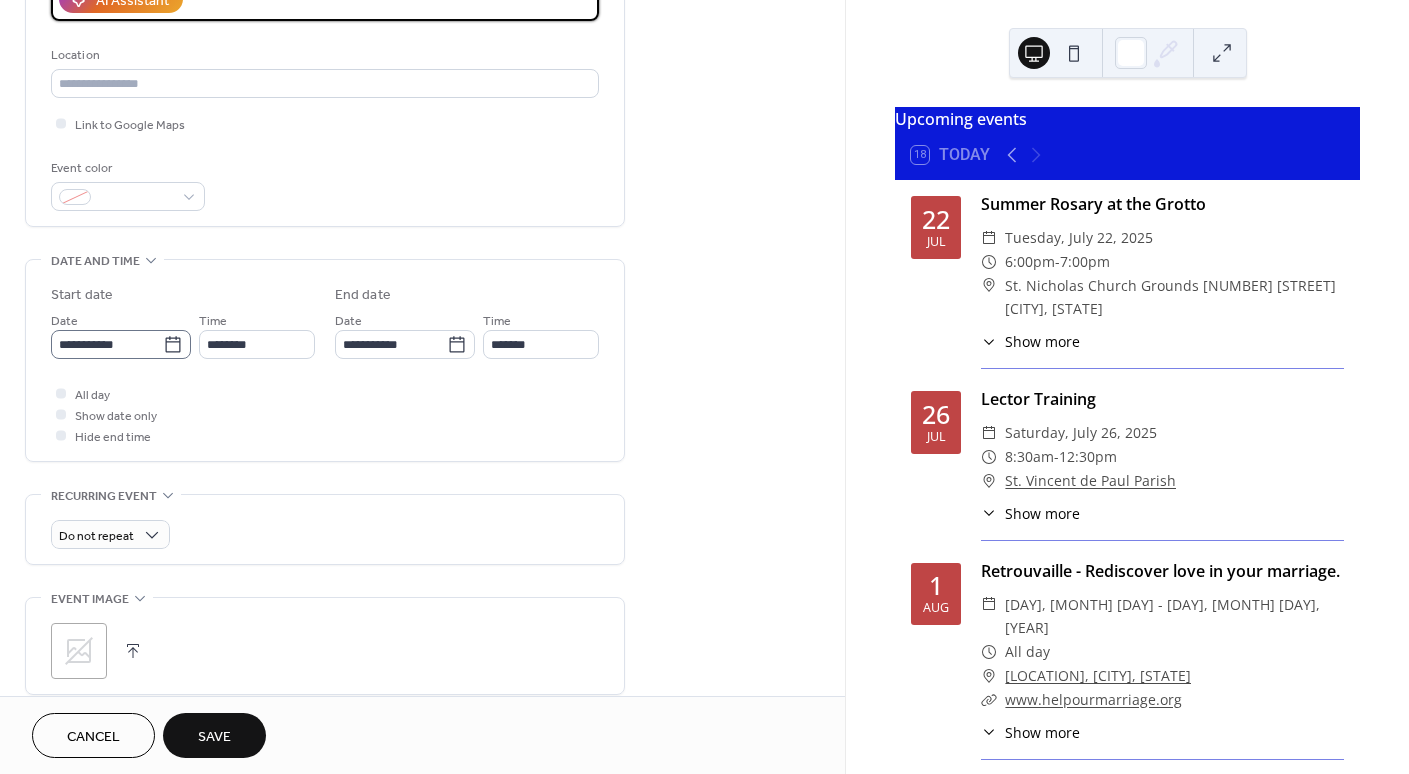 type on "**********" 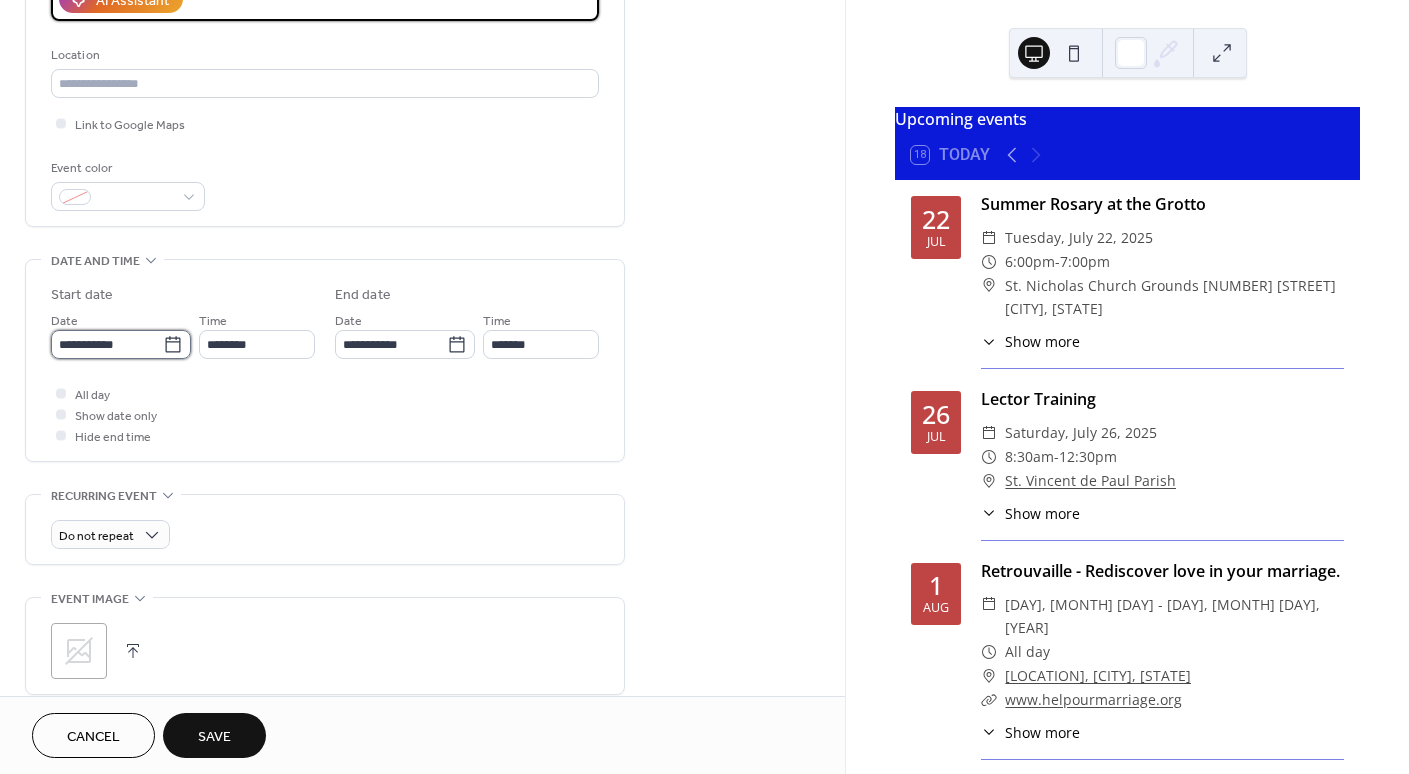 click on "**********" at bounding box center [107, 344] 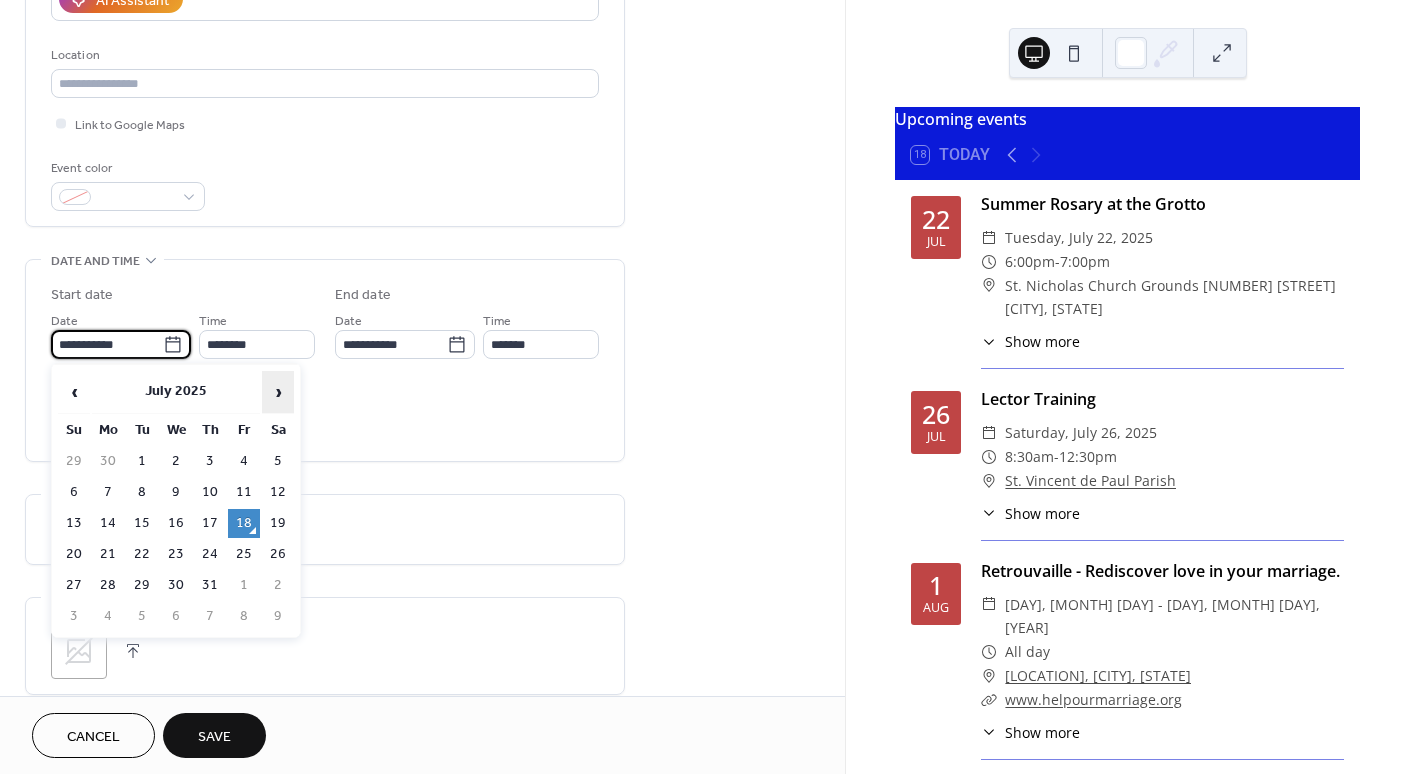 click on "›" at bounding box center (278, 392) 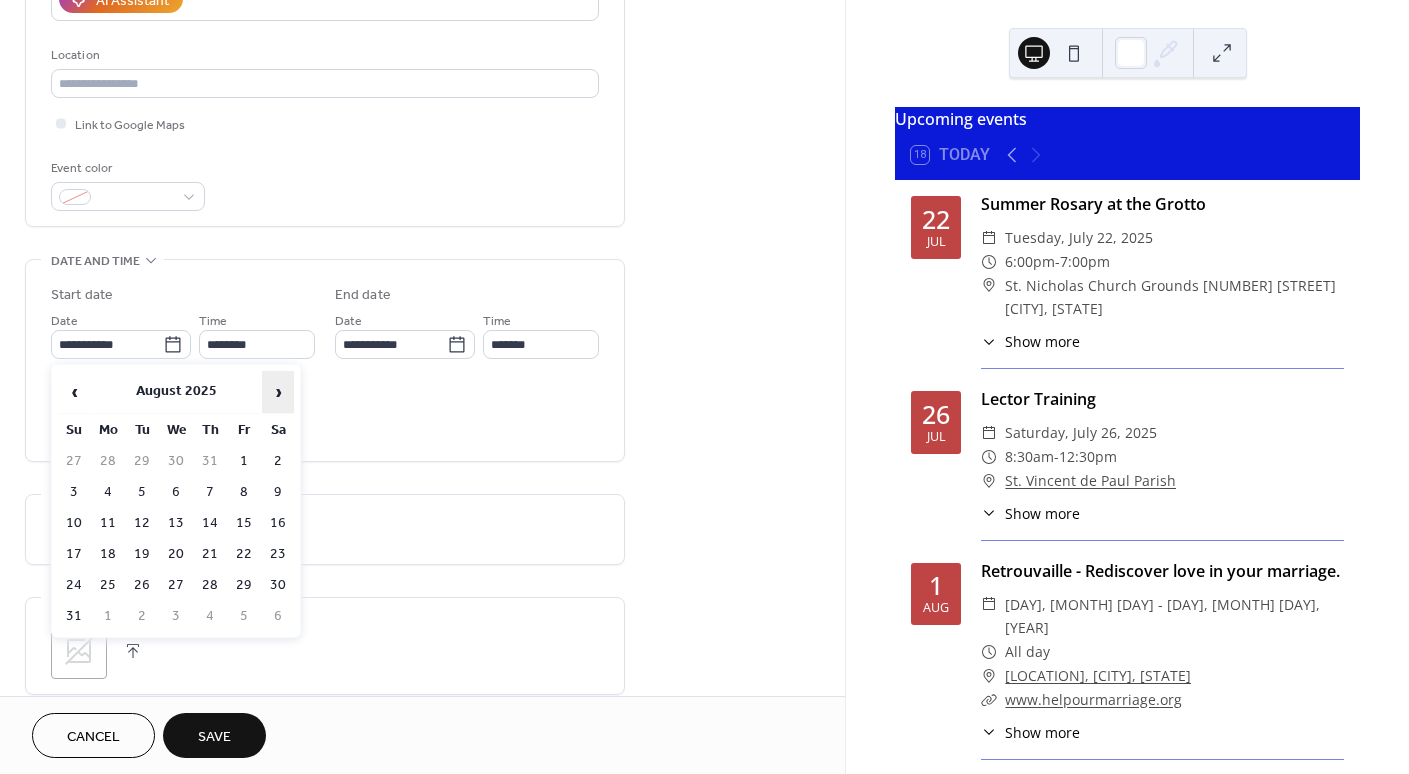 click on "›" at bounding box center (278, 392) 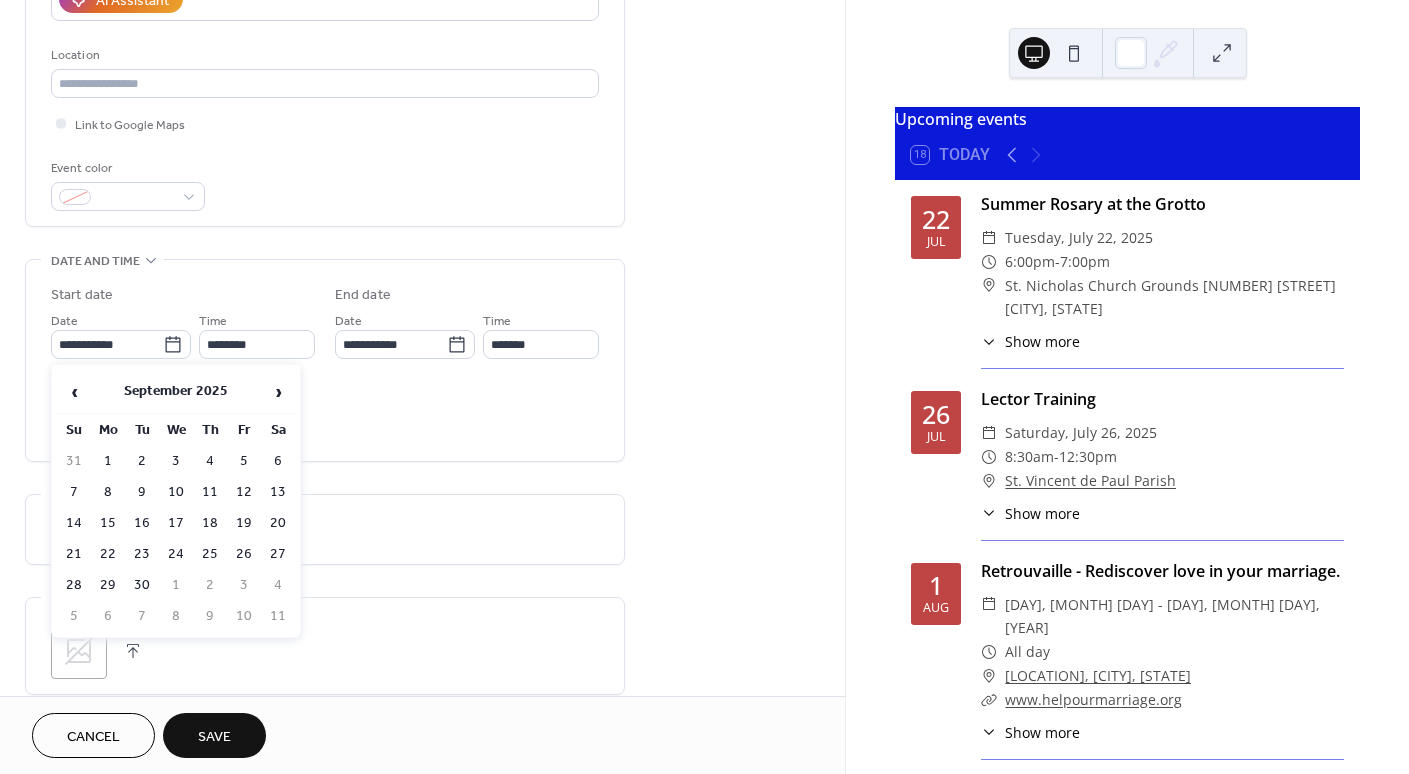 click on "14" at bounding box center [74, 523] 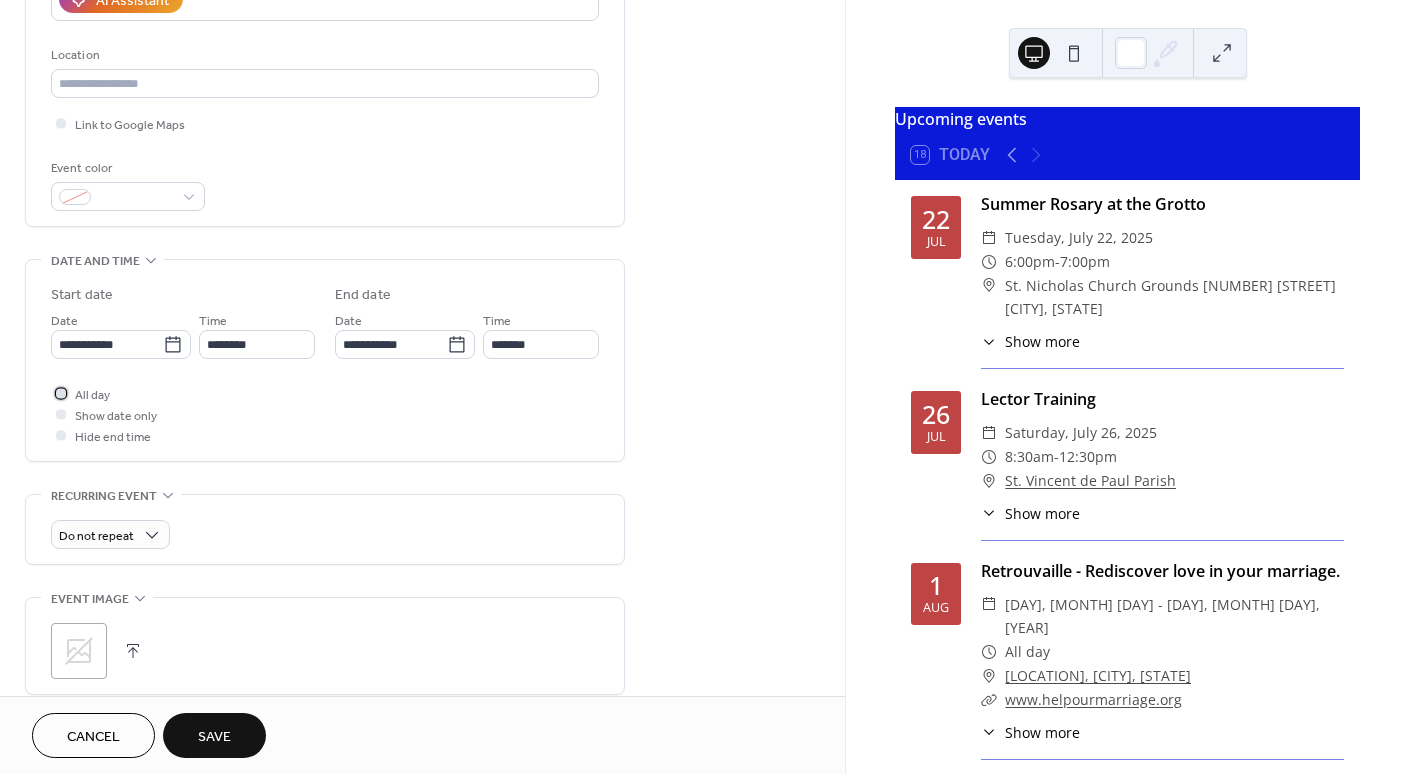 click on "All day" at bounding box center [92, 395] 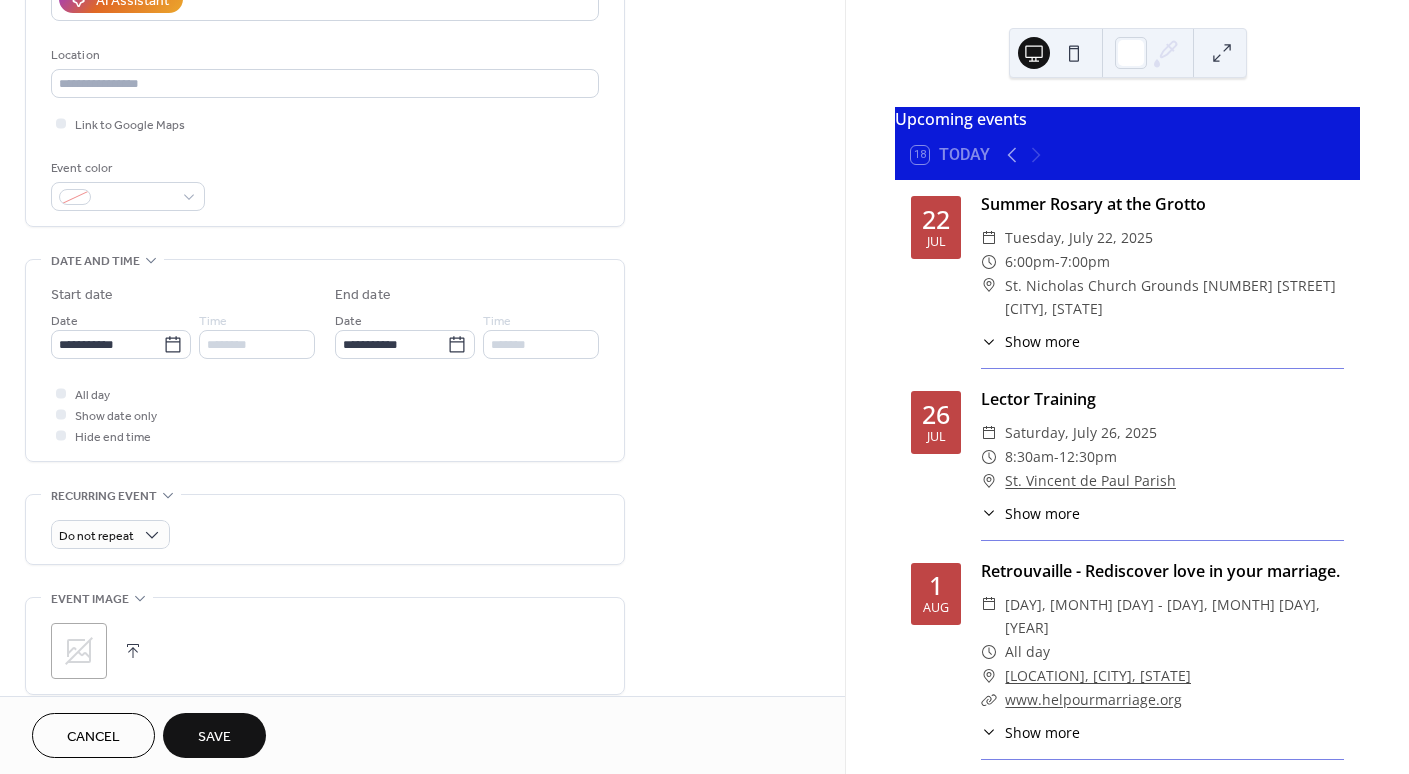 click on "Save" at bounding box center [214, 737] 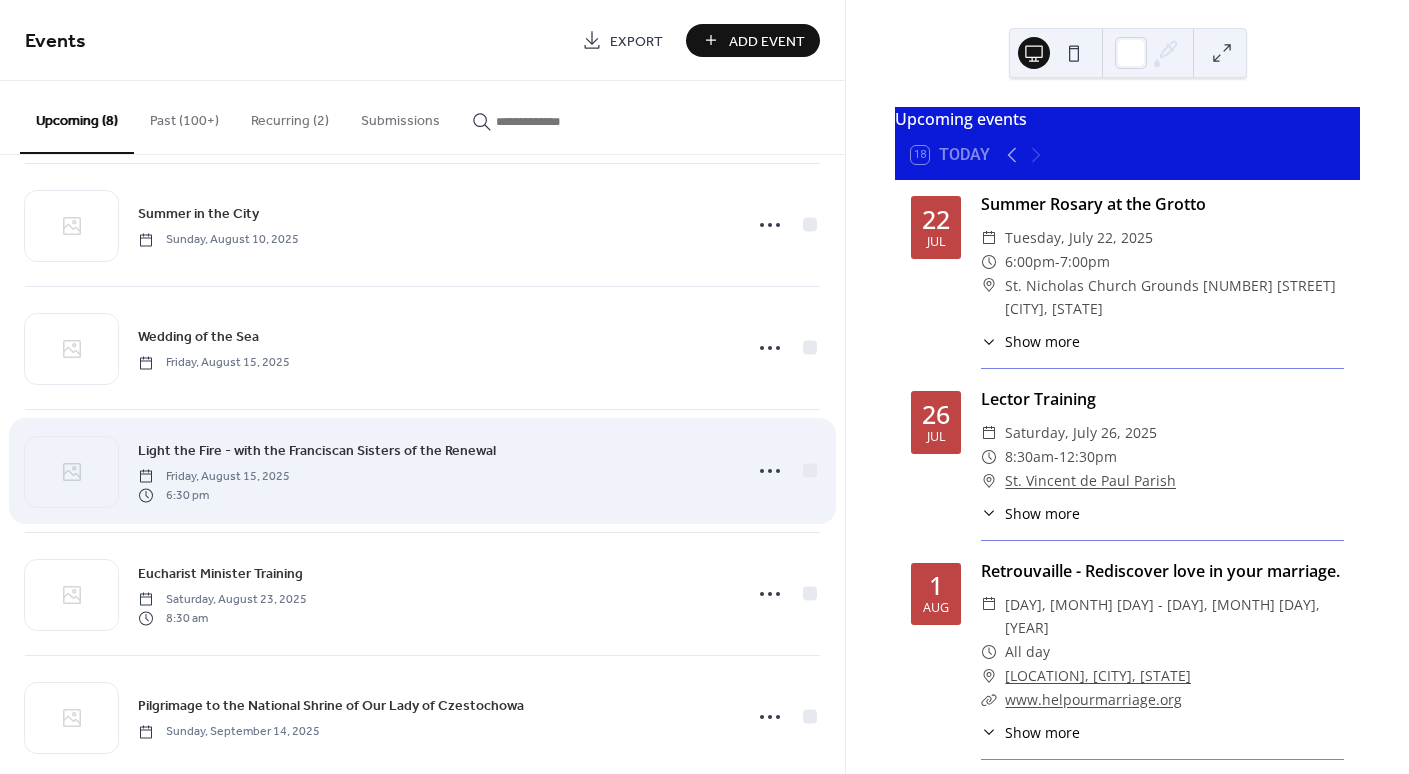 scroll, scrollTop: 0, scrollLeft: 0, axis: both 